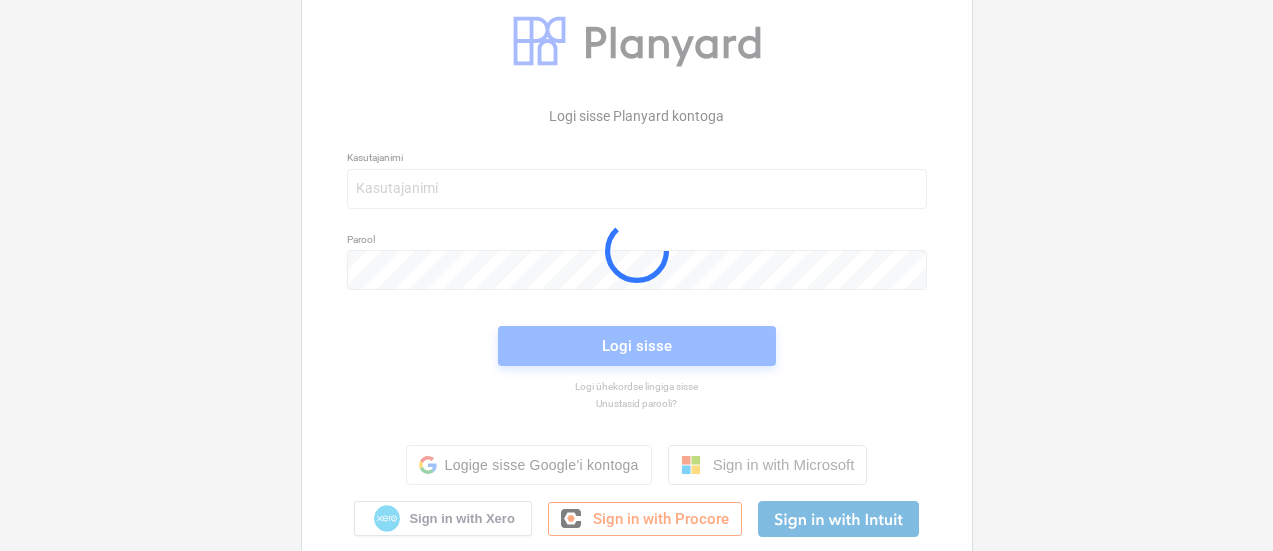 scroll, scrollTop: 0, scrollLeft: 0, axis: both 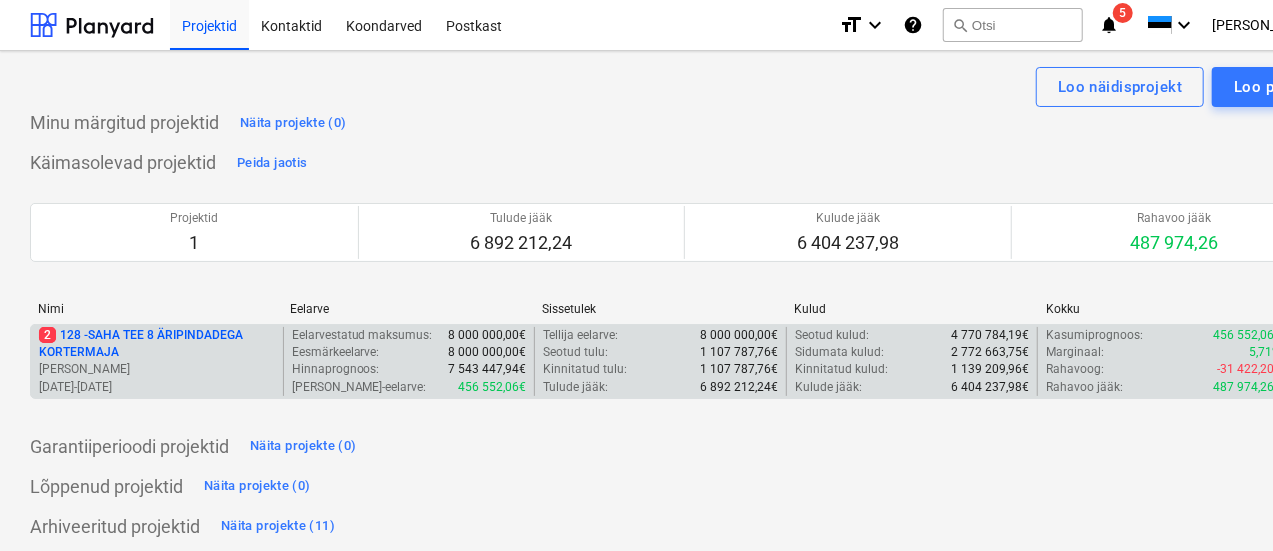 click on "2  128 -  SAHA TEE 8 ÄRIPINDADEGA KORTERMAJA" at bounding box center (157, 344) 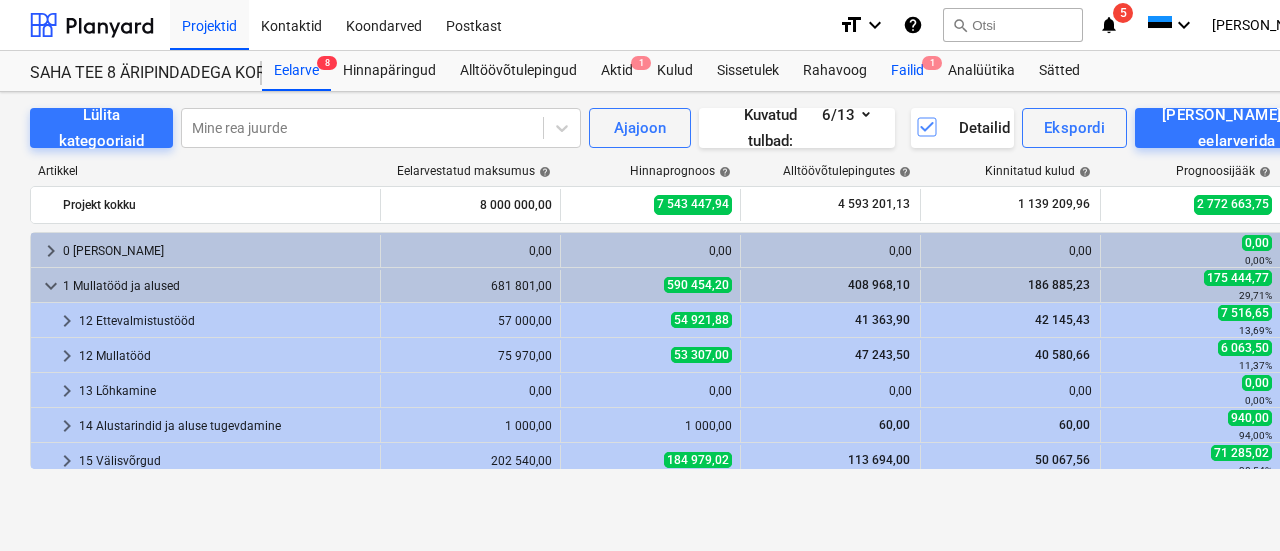 click on "Failid 1" at bounding box center [907, 71] 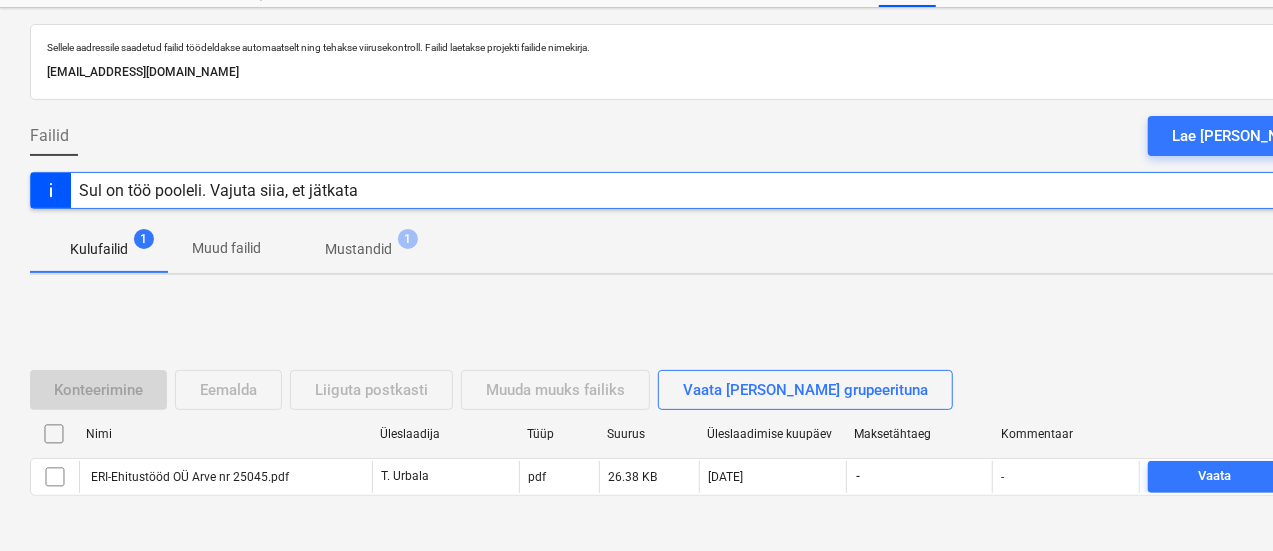 scroll, scrollTop: 154, scrollLeft: 0, axis: vertical 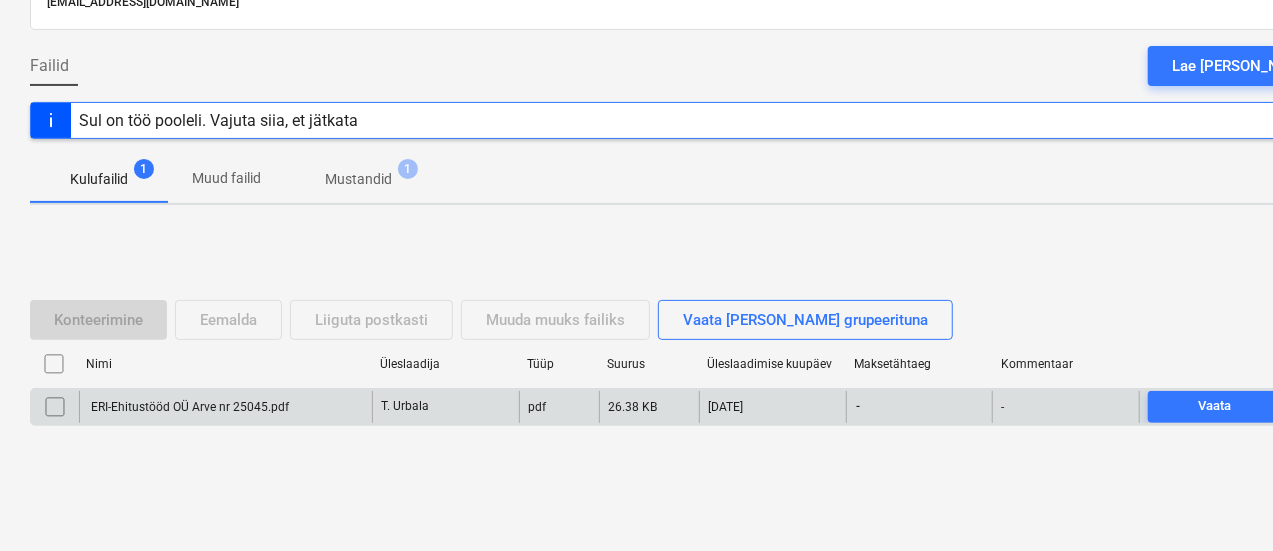 click on "ERI-Ehitustööd OÜ Arve nr 25045.pdf" at bounding box center [188, 407] 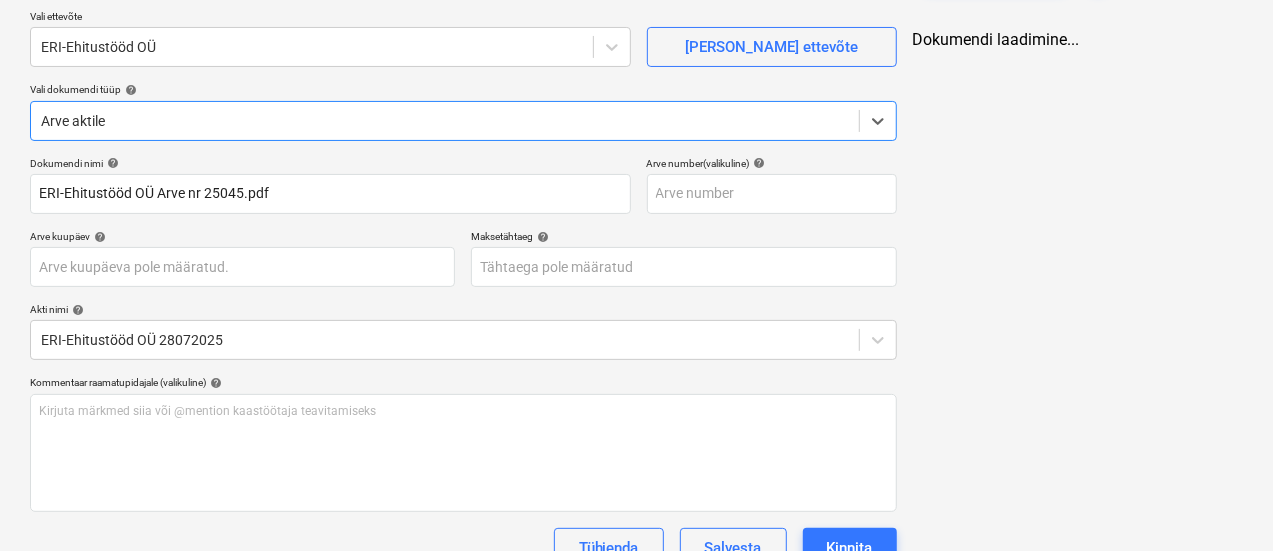 type on "ERI-Ehitustööd OÜ Arve nr 25045.pdf" 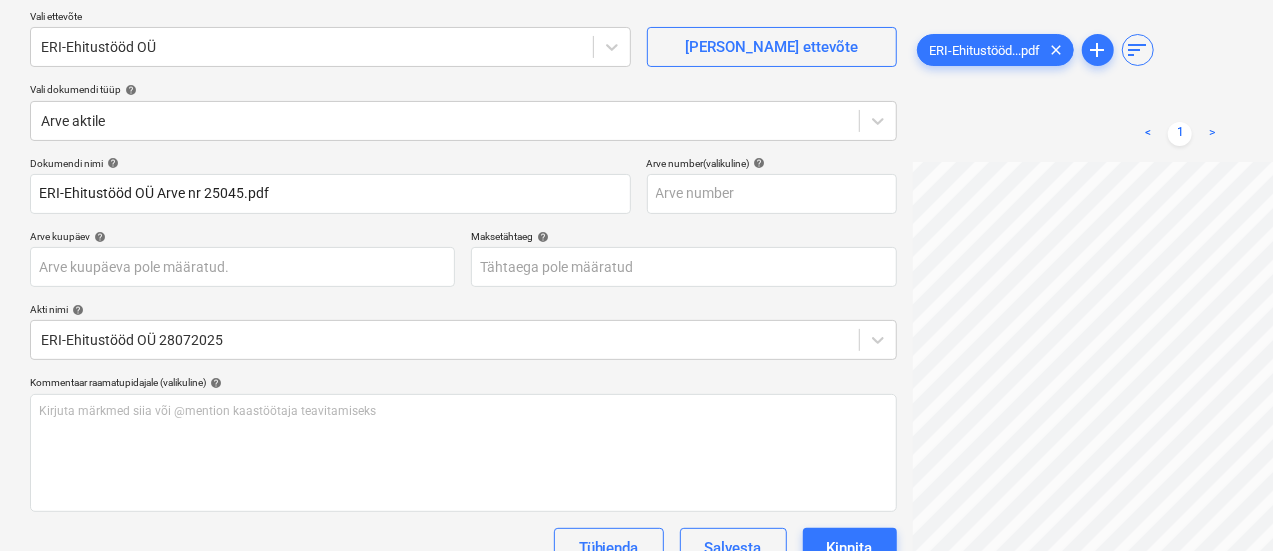 scroll, scrollTop: 118, scrollLeft: 367, axis: both 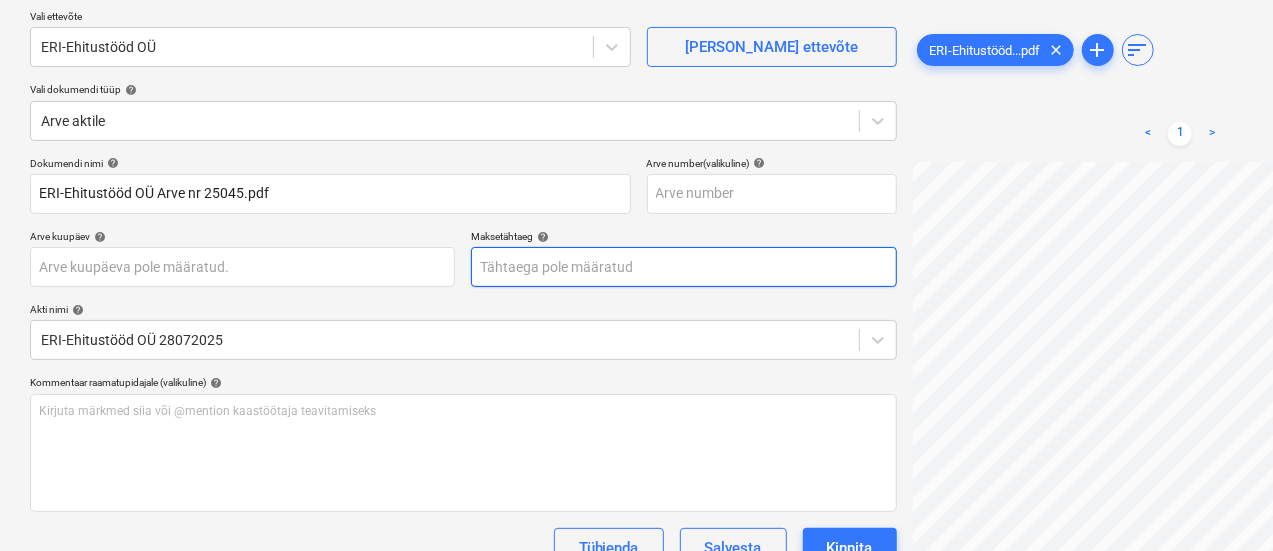 click on "Projektid Kontaktid Koondarved Postkast format_size keyboard_arrow_down help search Otsi notifications 5 keyboard_arrow_down [PERSON_NAME] keyboard_arrow_down SAHA TEE 8 ÄRIPINDADEGA KORTERMAJA Eelarve 8 Hinnapäringud Alltöövõtulepingud Aktid 1 Kulud Sissetulek Rahavoog Failid 1 Analüütika Sätted Failide konteerimine Vali ettevõte ERI-Ehitustööd OÜ   [PERSON_NAME] uus ettevõte Vali dokumendi tüüp help Arve aktile Dokumendi nimi help ERI-Ehitustööd OÜ Arve nr 25045.pdf Arve number  (valikuline) help Arve kuupäev help Press the down arrow key to interact with the calendar and
select a date. Press the question mark key to get the keyboard shortcuts for changing dates. Maksetähtaeg help Press the down arrow key to interact with the calendar and
select a date. Press the question mark key to get the keyboard shortcuts for changing dates. Akti nimi help ERI-Ehitustööd OÜ 28072025 Kommentaar raamatupidajale (valikuline) help [PERSON_NAME] märkmed siia või @mention kaastöötaja teavitamiseks ﻿ Kokku" at bounding box center [636, 121] 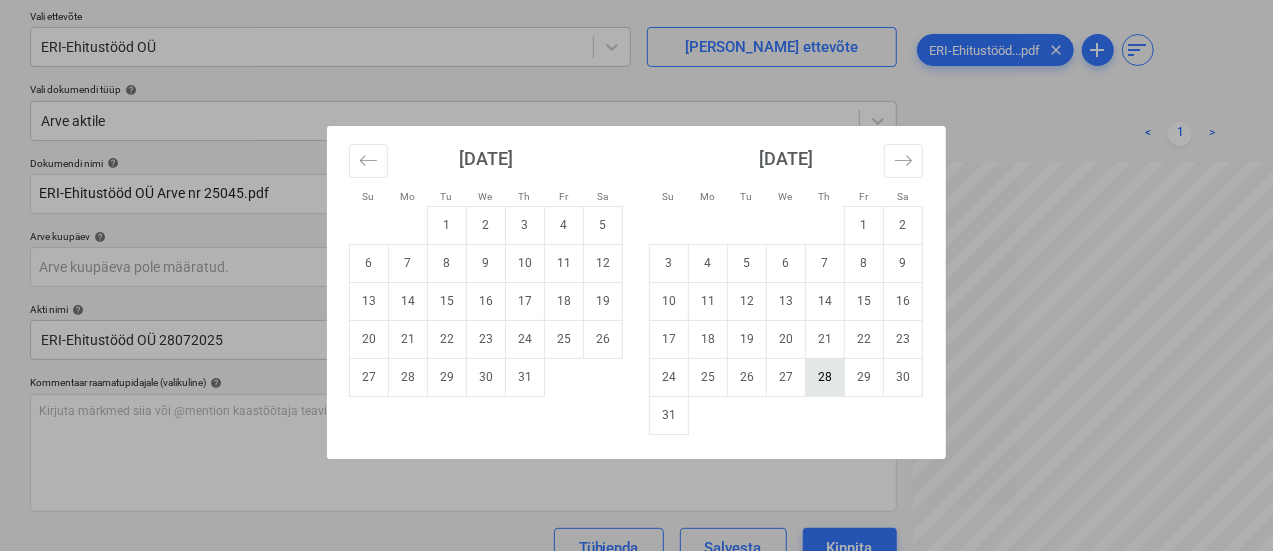 click on "28" at bounding box center [825, 377] 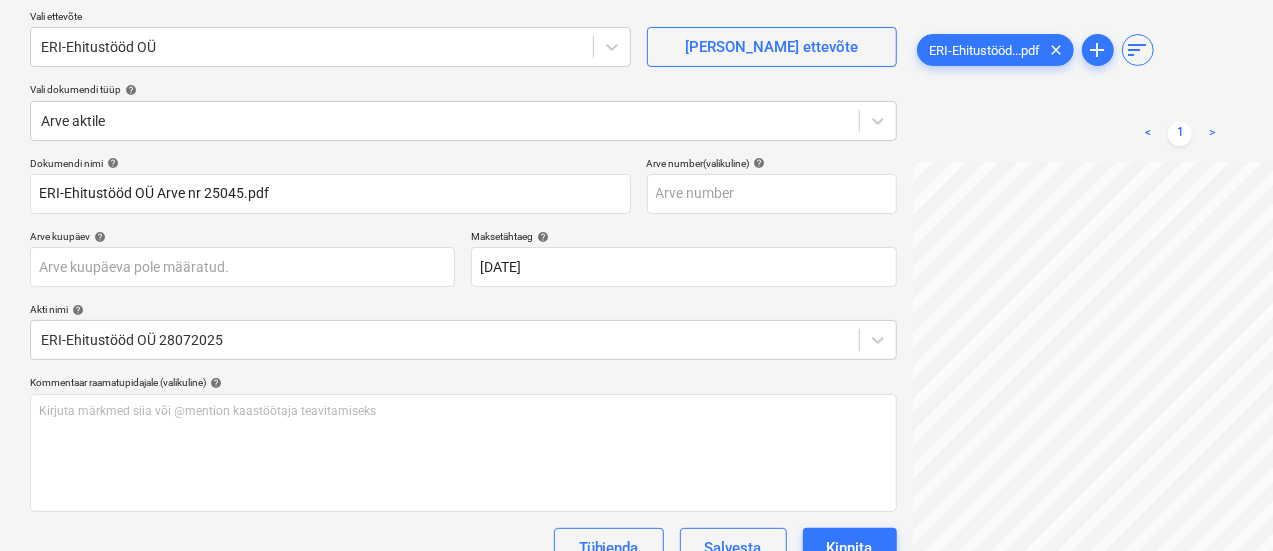 scroll, scrollTop: 343, scrollLeft: 367, axis: both 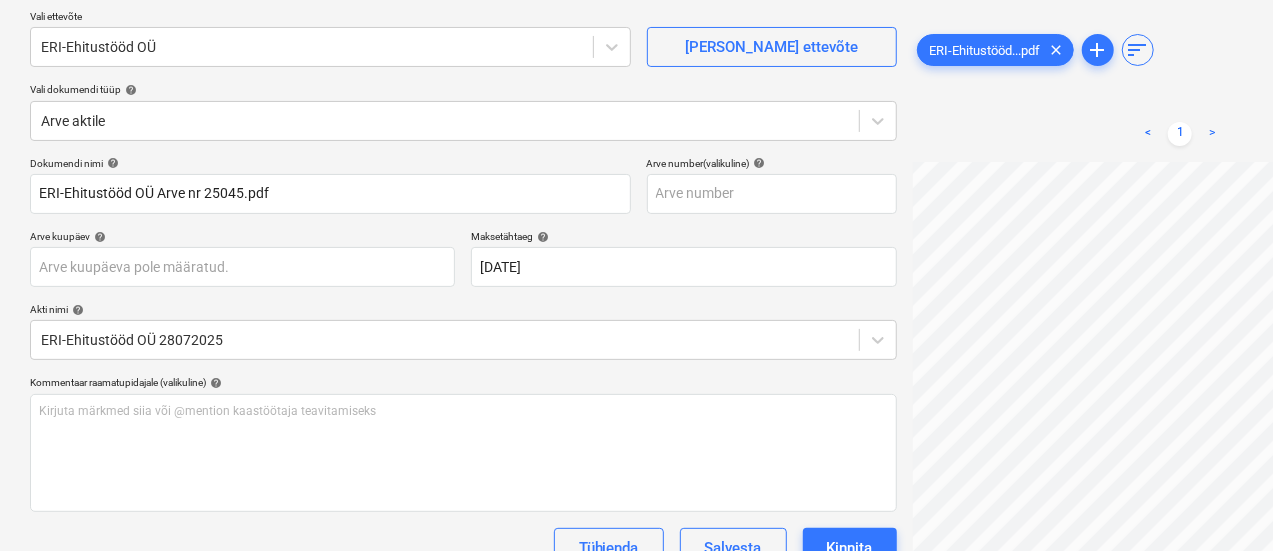 click on "< 1 > zoom_in zoom_out chat 0 save_alt" at bounding box center (1181, 381) 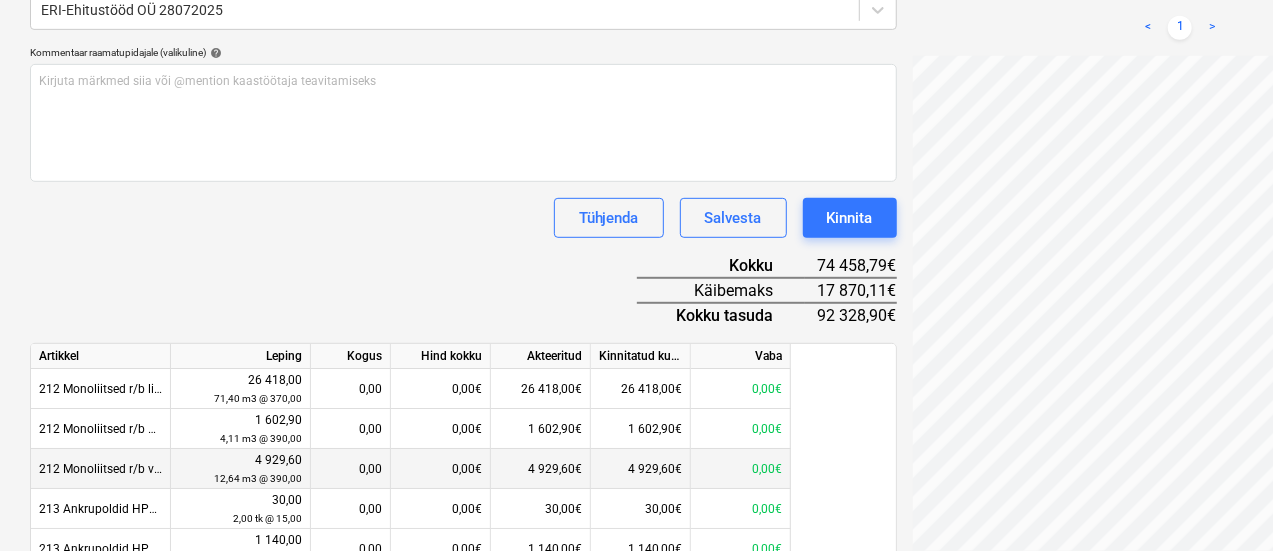scroll, scrollTop: 654, scrollLeft: 0, axis: vertical 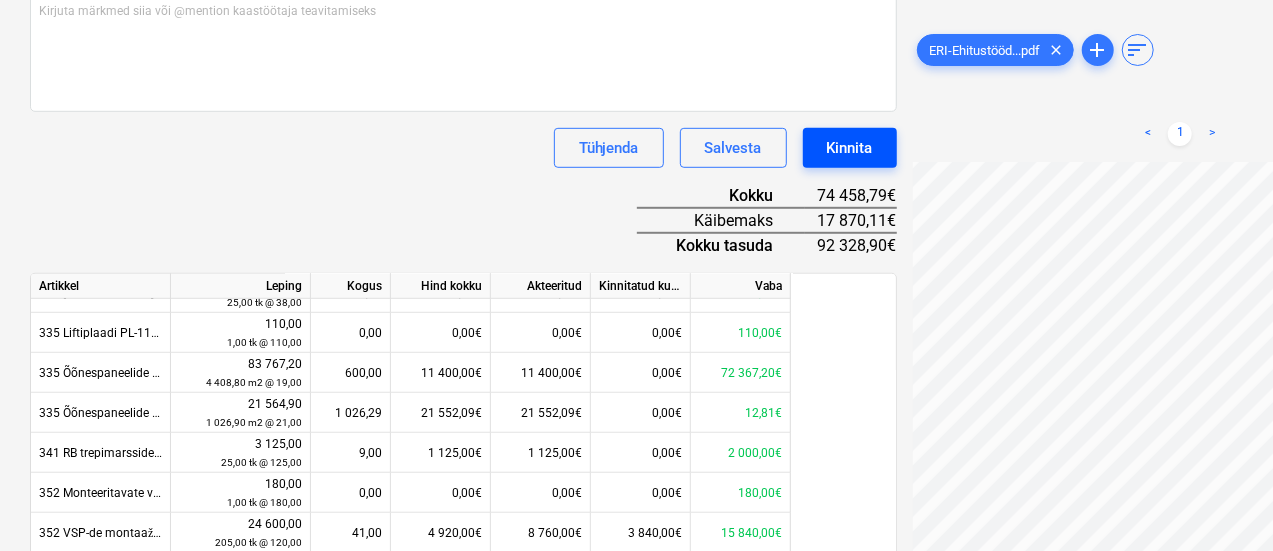 click on "Kinnita" at bounding box center [850, 148] 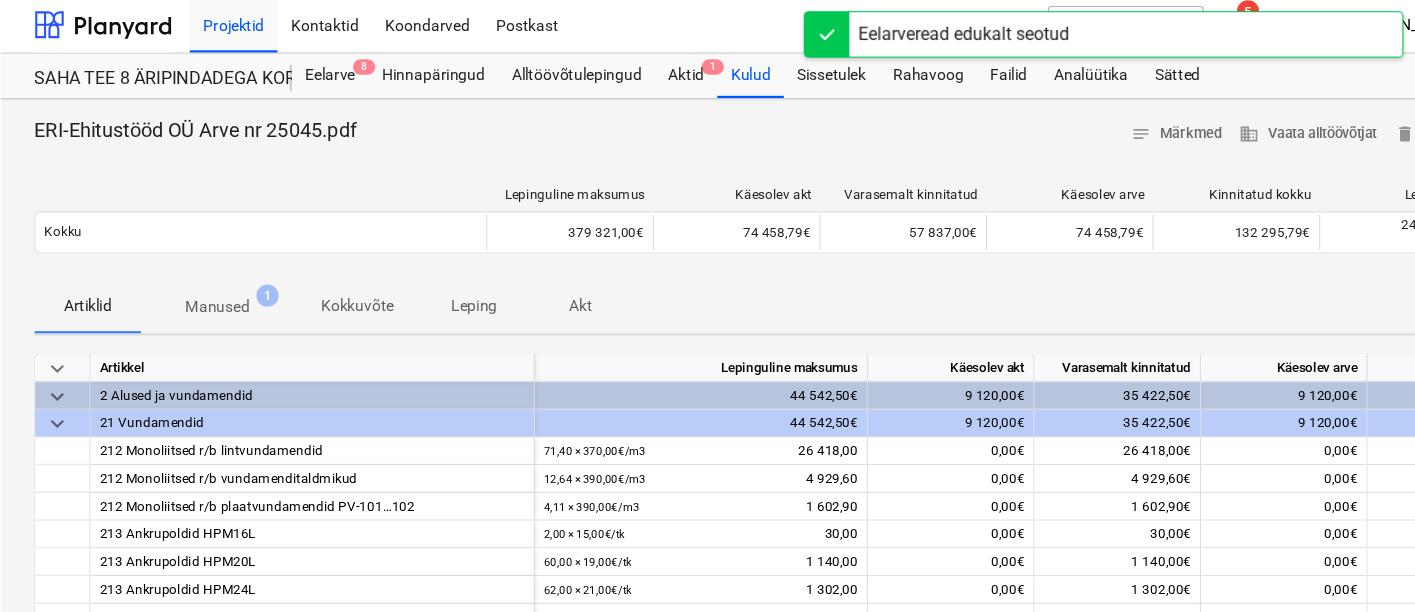 scroll, scrollTop: 0, scrollLeft: 0, axis: both 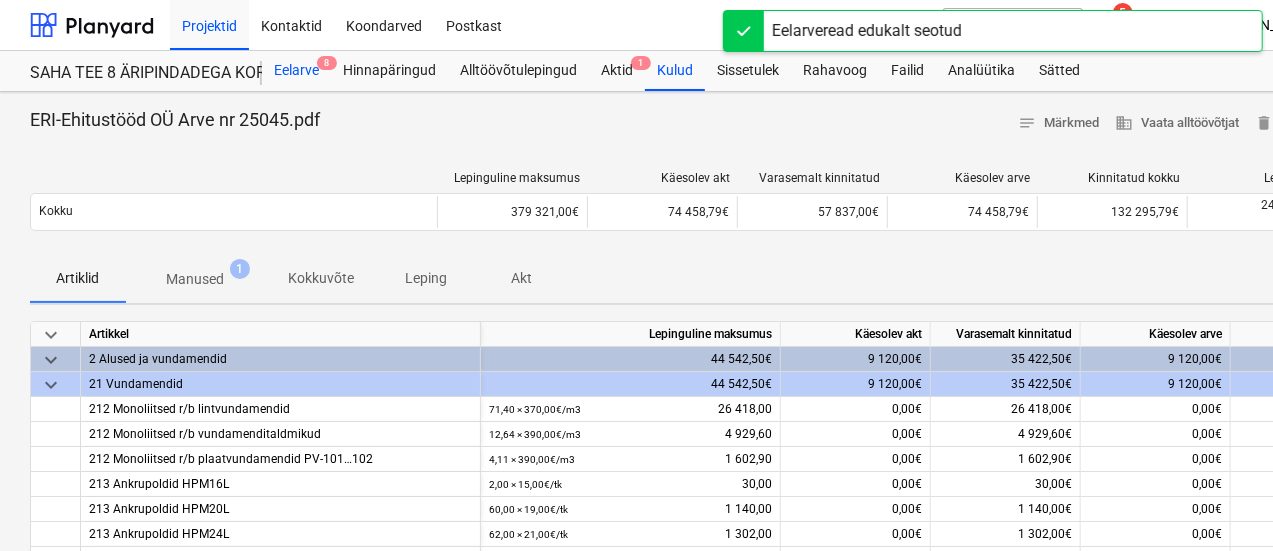 click on "Eelarve 8" at bounding box center [296, 71] 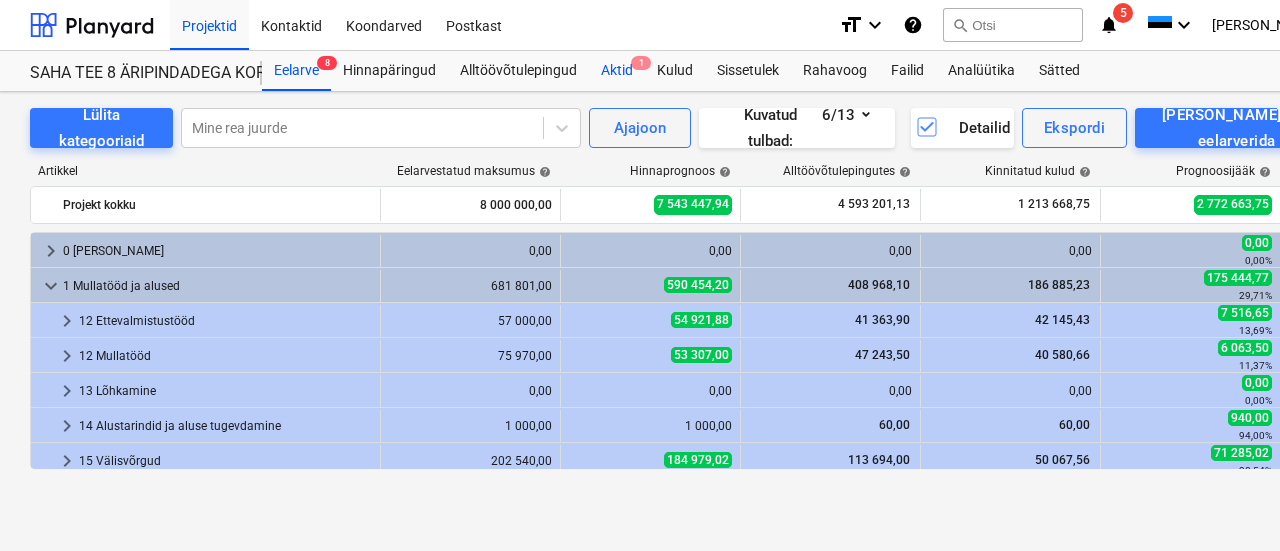 click on "Aktid 1" at bounding box center [617, 71] 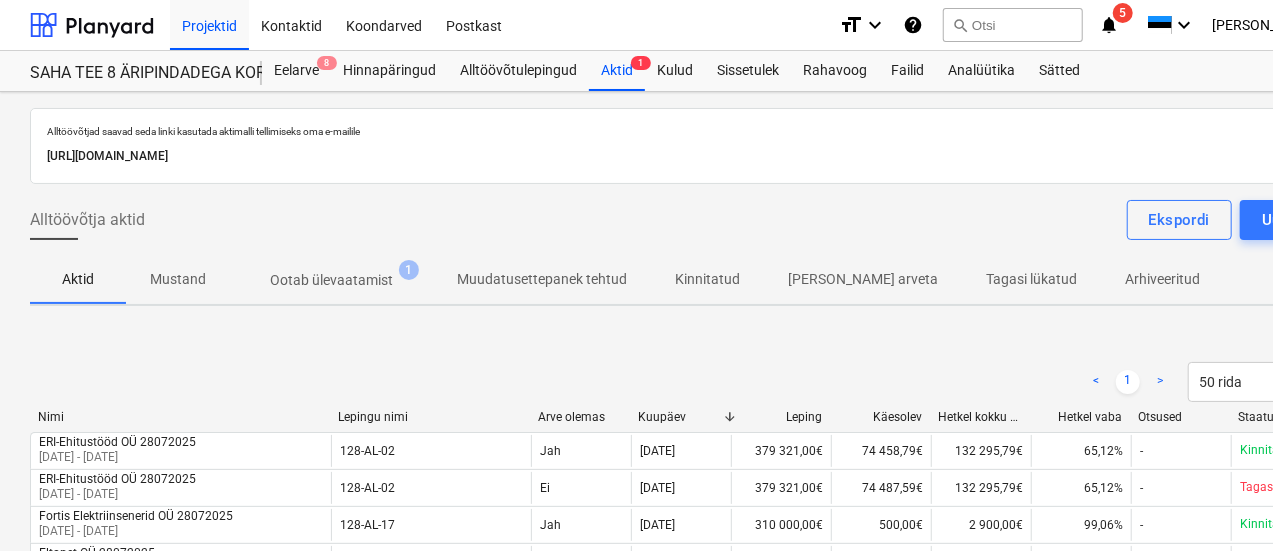 click on "Ootab ülevaatamist" at bounding box center [331, 280] 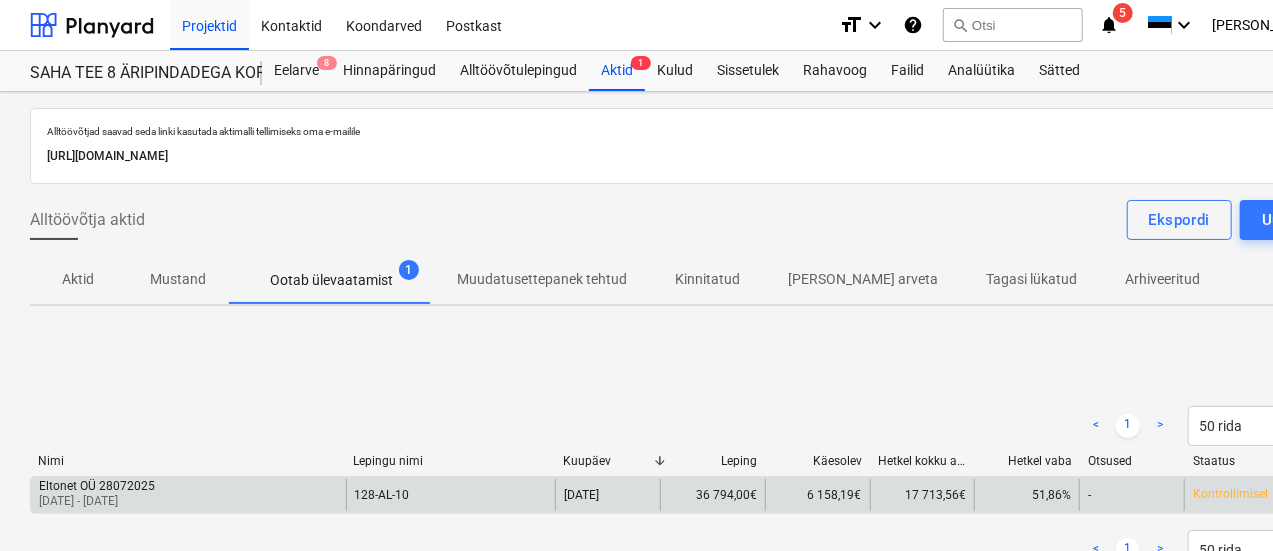 click on "Eltonet OÜ 28072025" at bounding box center [97, 486] 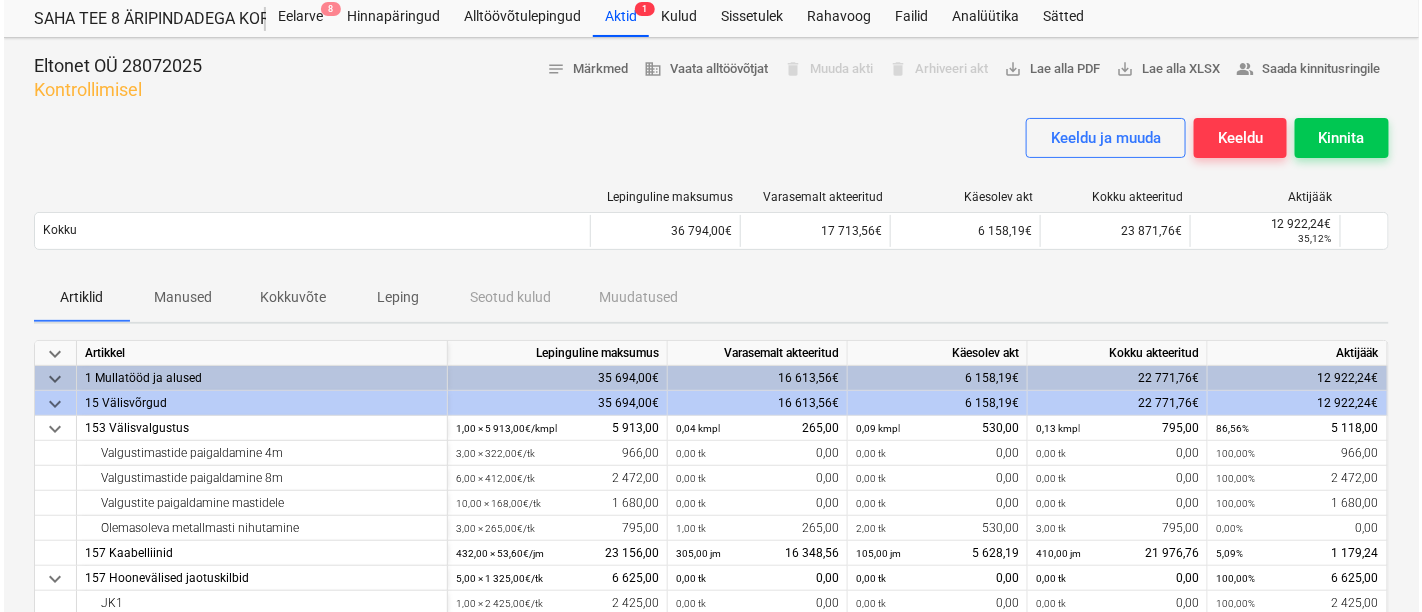 scroll, scrollTop: 0, scrollLeft: 0, axis: both 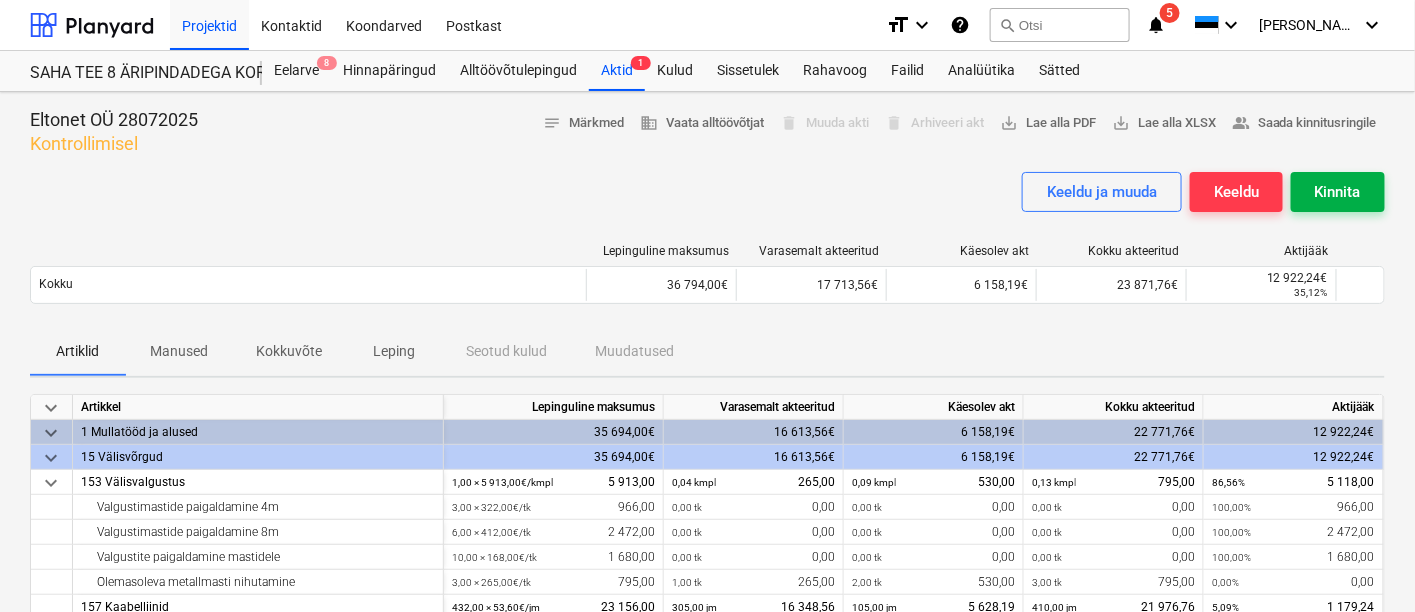 click on "Kinnita" at bounding box center [1338, 192] 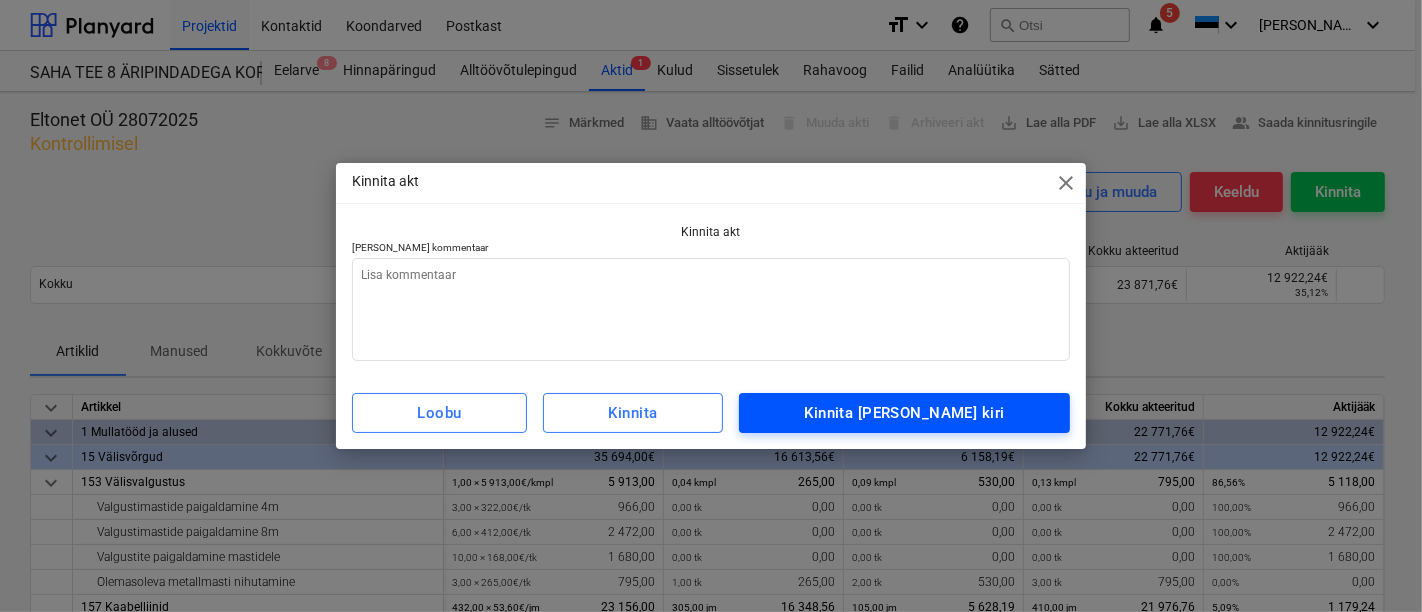 click on "Kinnita [PERSON_NAME] kiri" at bounding box center (904, 413) 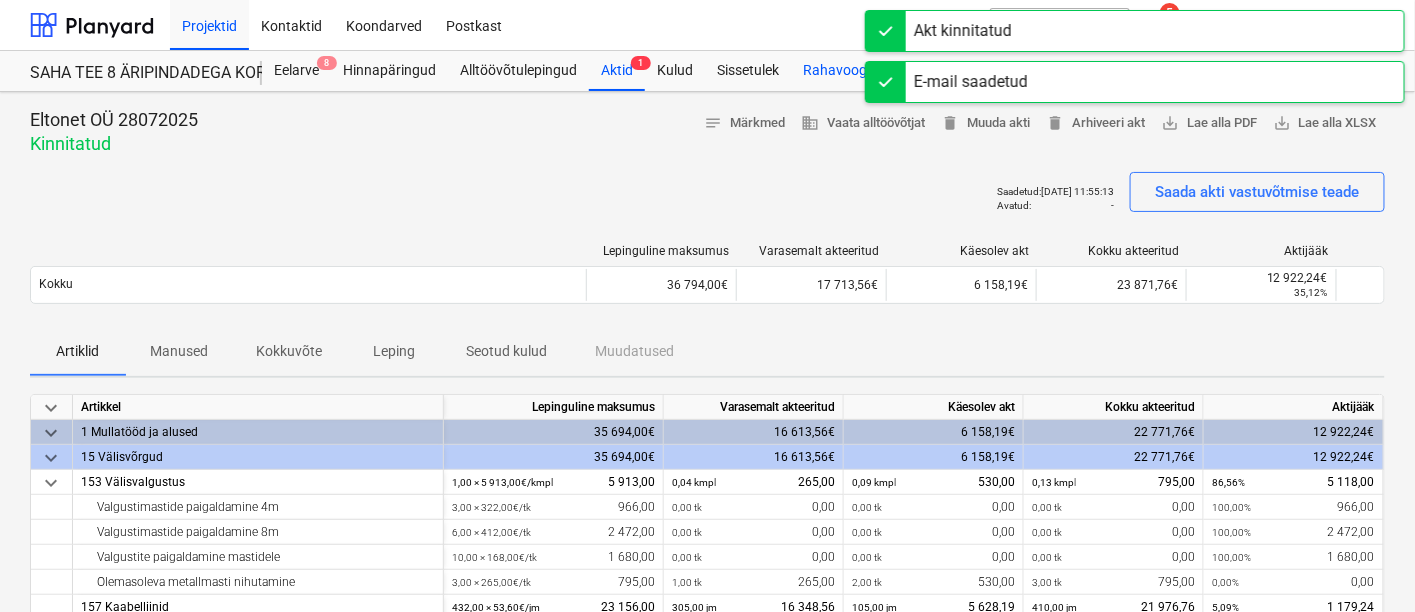 click on "Rahavoog" at bounding box center [835, 71] 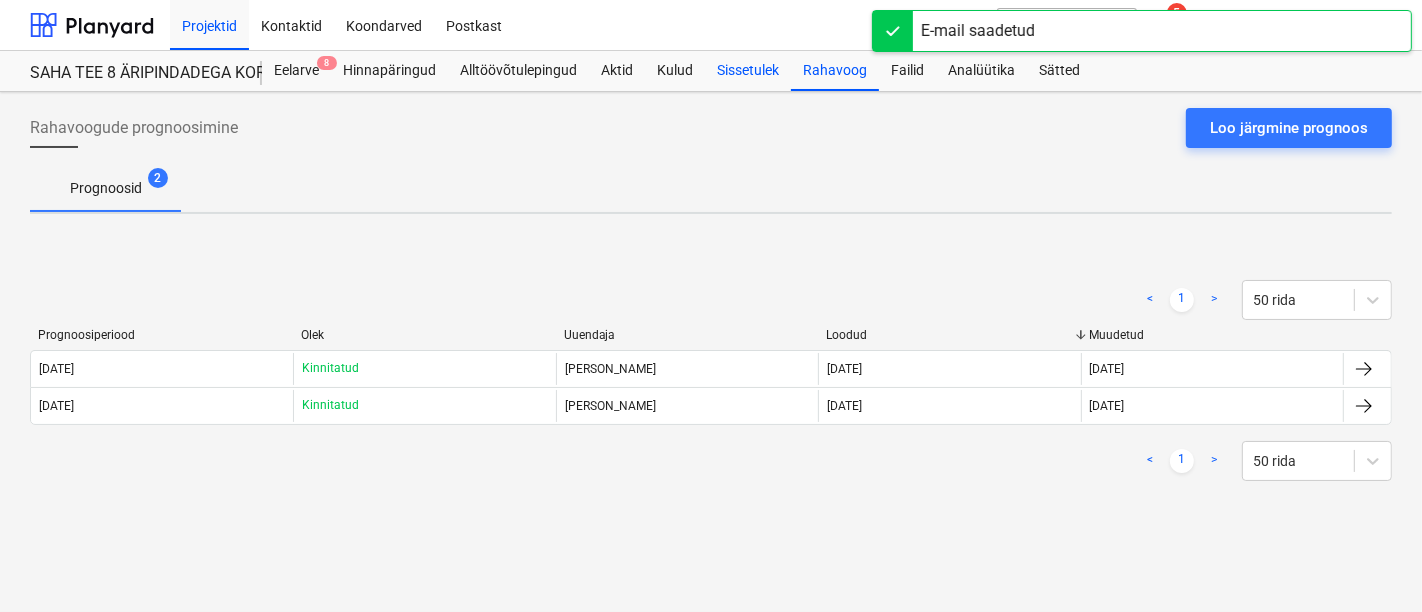 click on "Sissetulek" at bounding box center (748, 71) 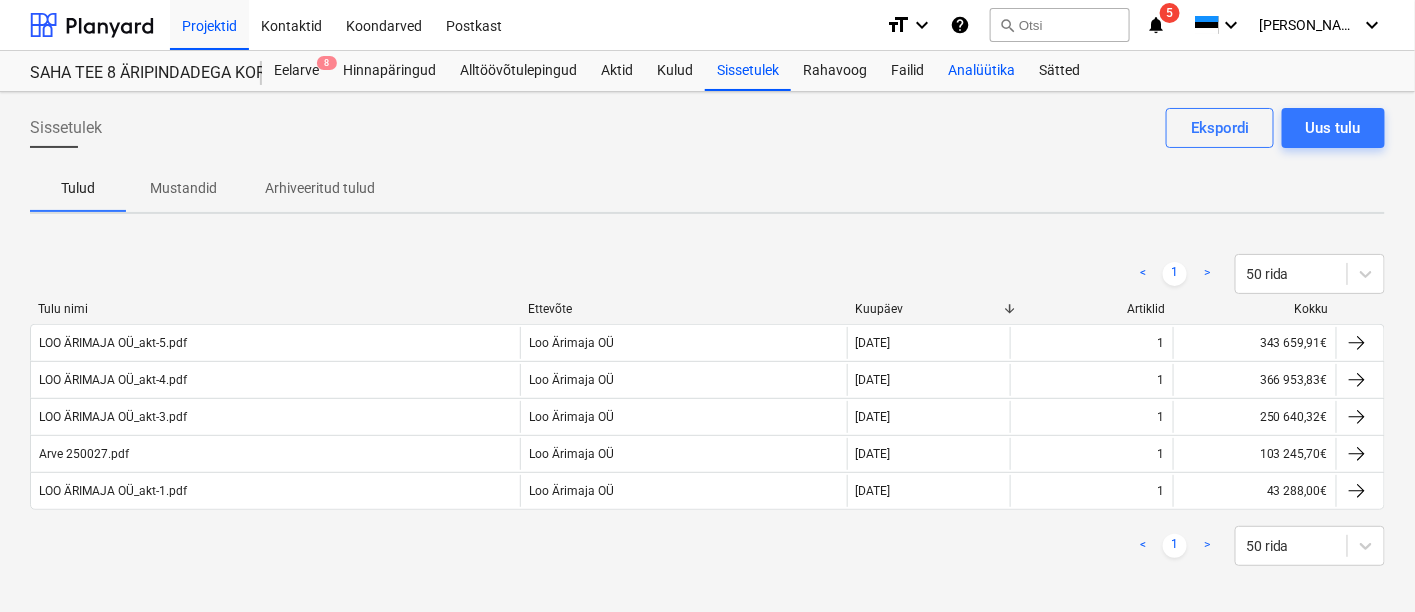 click on "Analüütika" at bounding box center [981, 71] 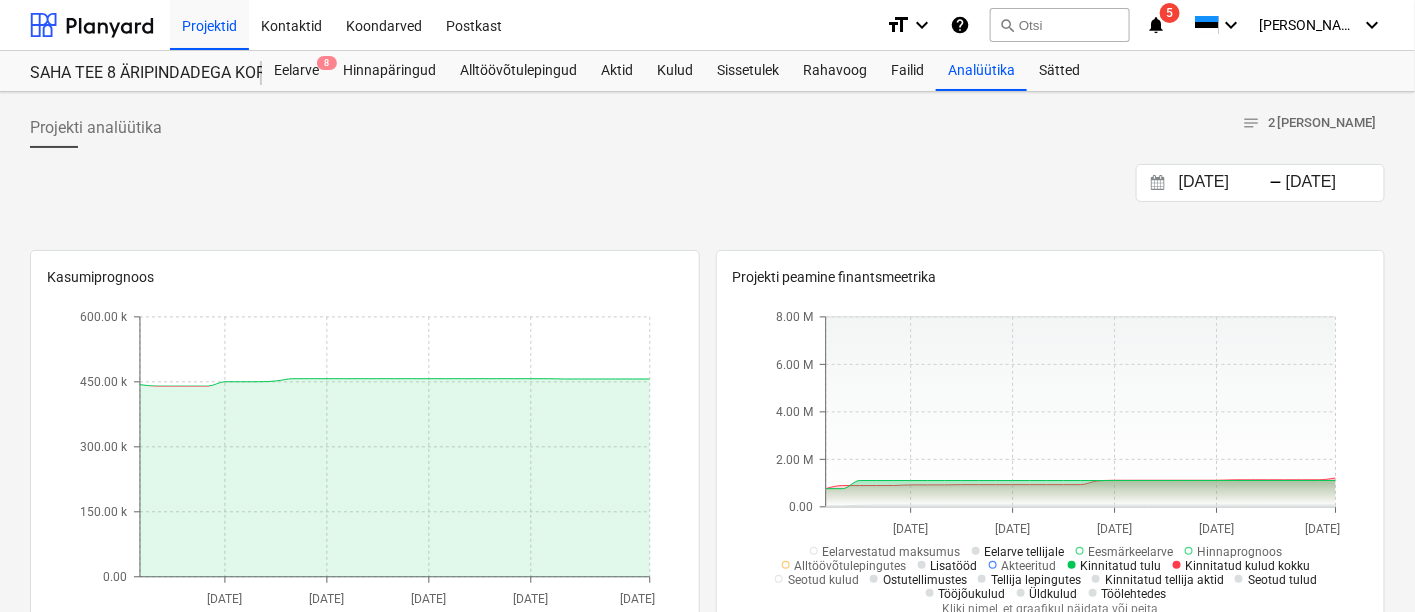 click at bounding box center (707, 156) 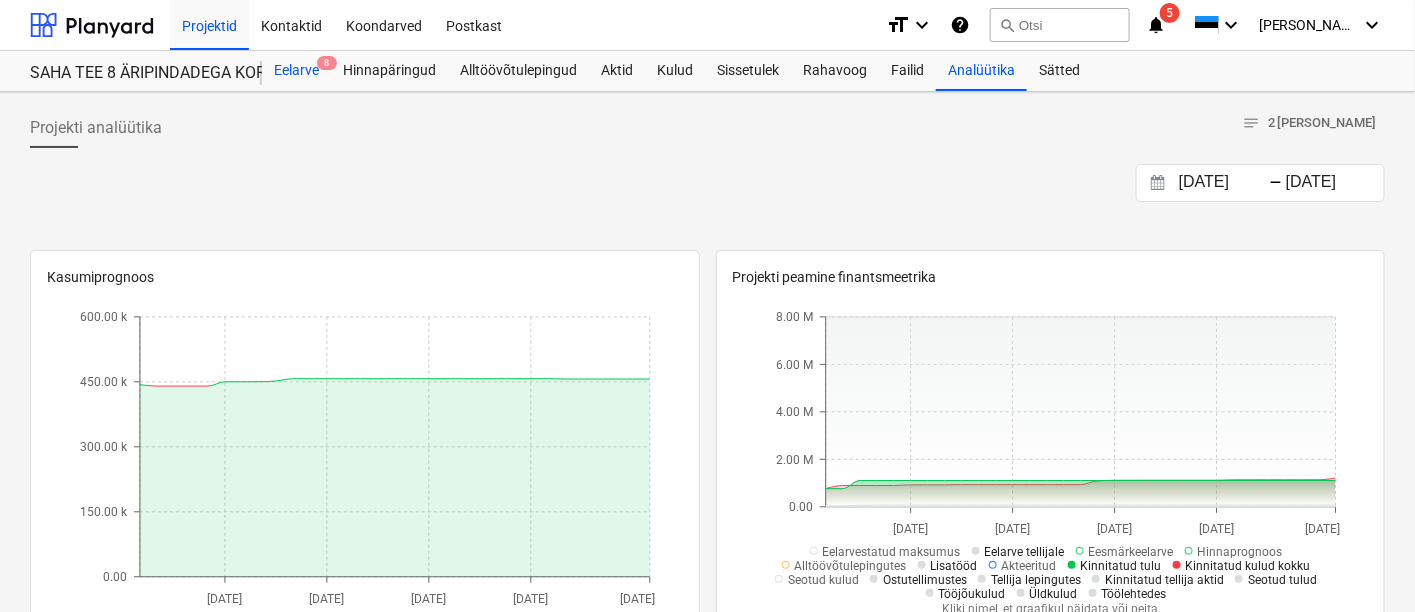 click on "Eelarve 8" at bounding box center [296, 71] 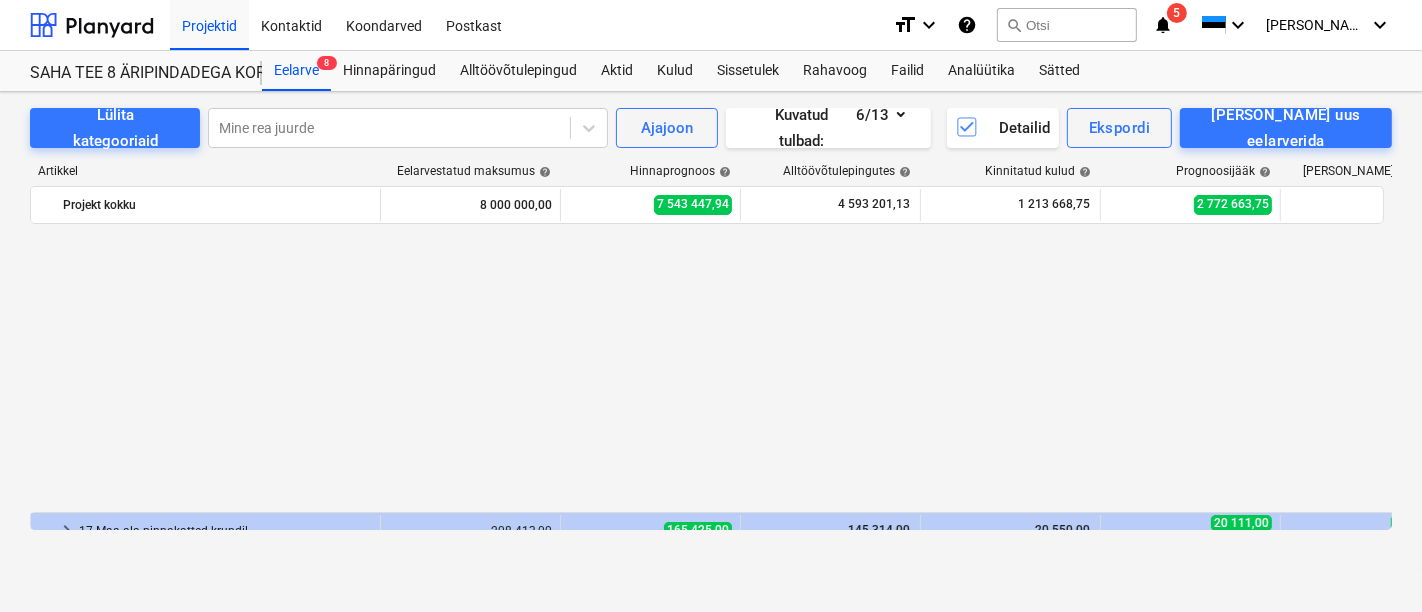 scroll, scrollTop: 666, scrollLeft: 0, axis: vertical 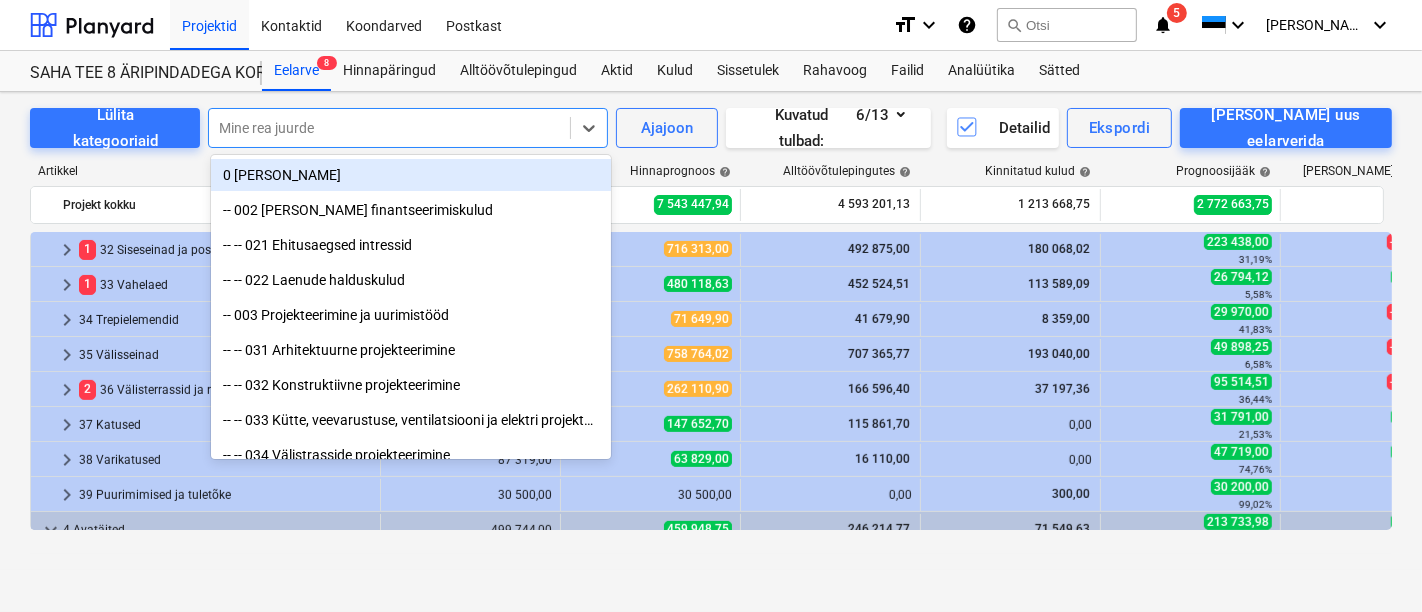 click at bounding box center [389, 128] 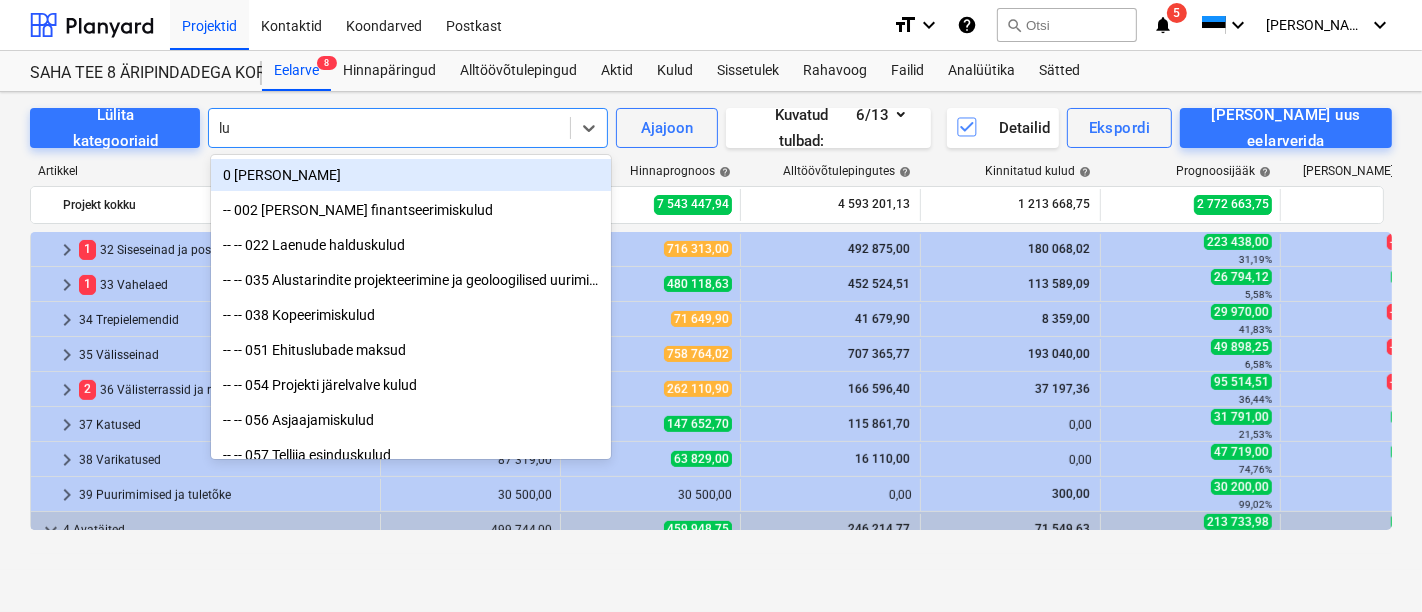 type on "luk" 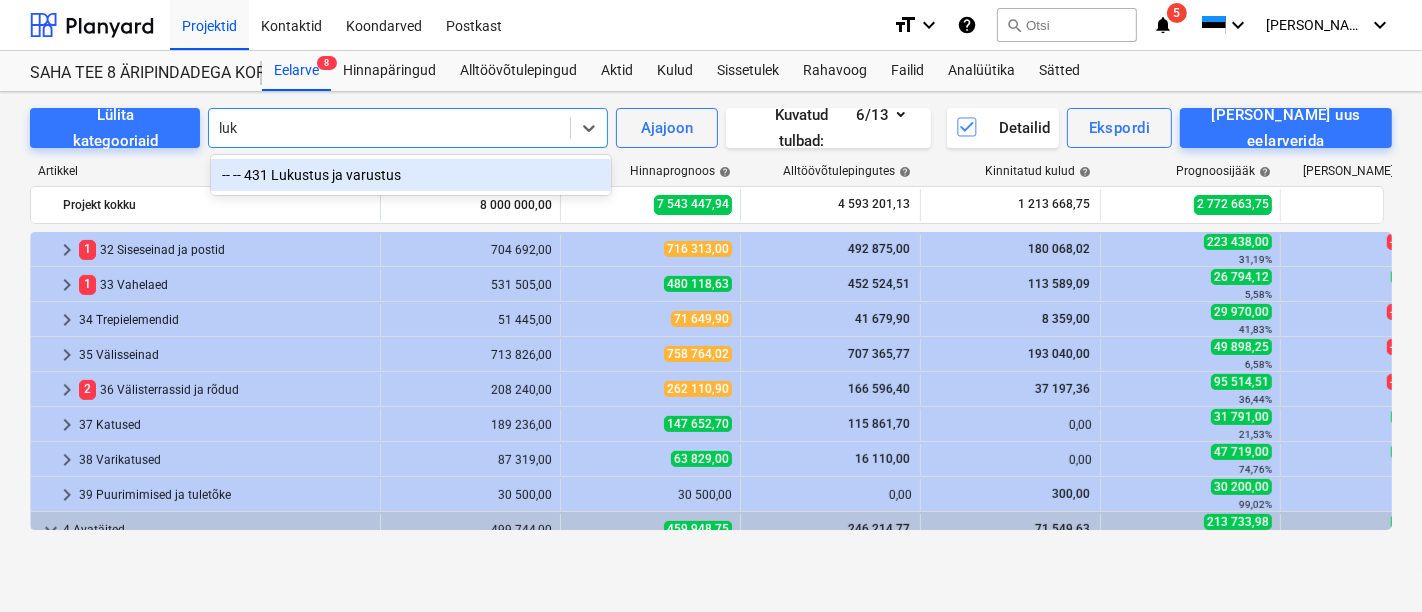 click on "-- --  431 Lukustus ja varustus" at bounding box center [411, 175] 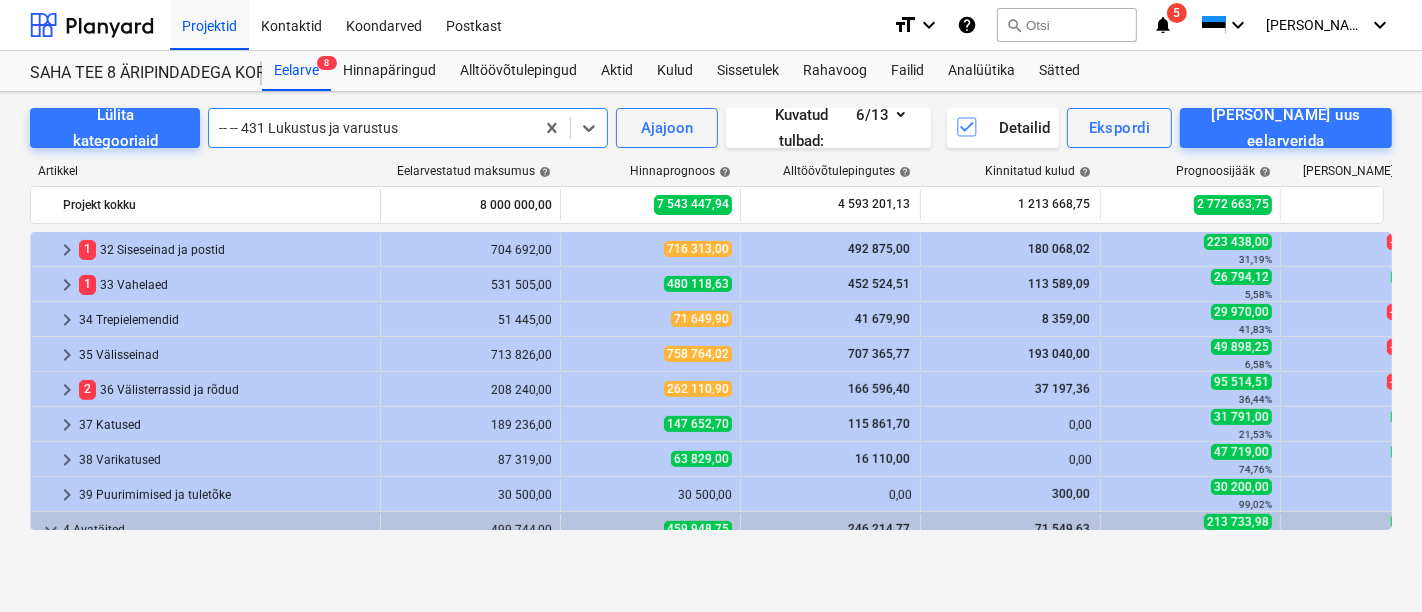 type 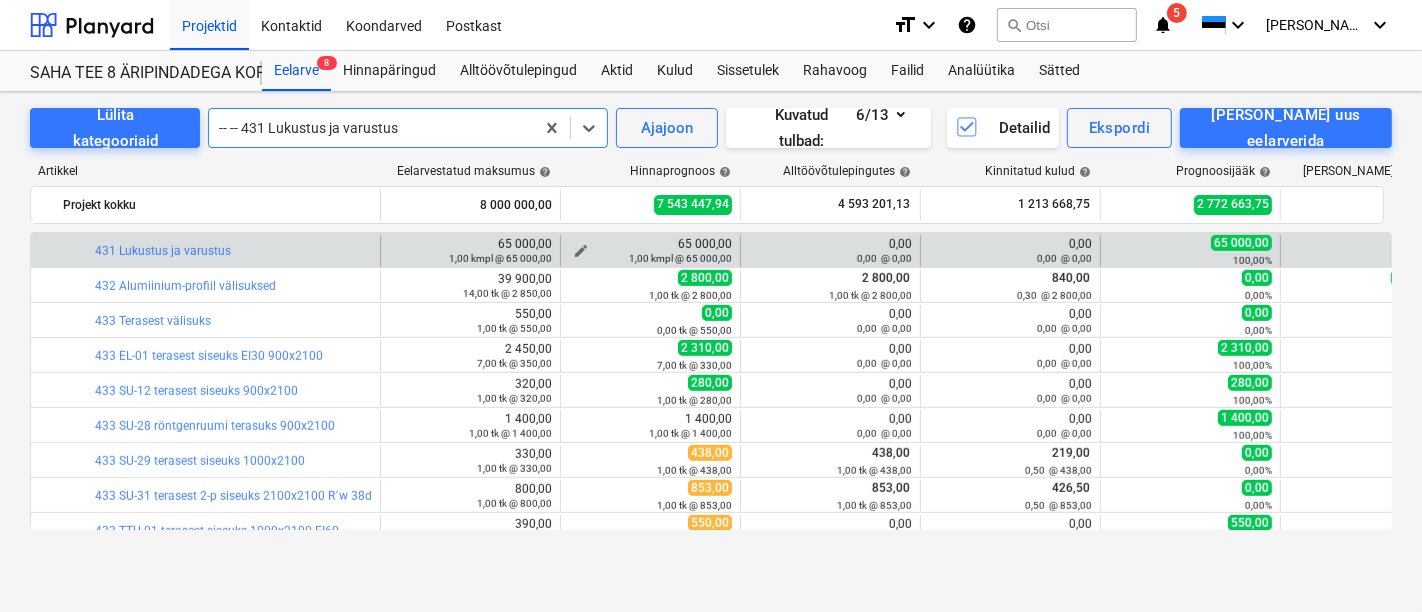 click on "edit" at bounding box center (581, 251) 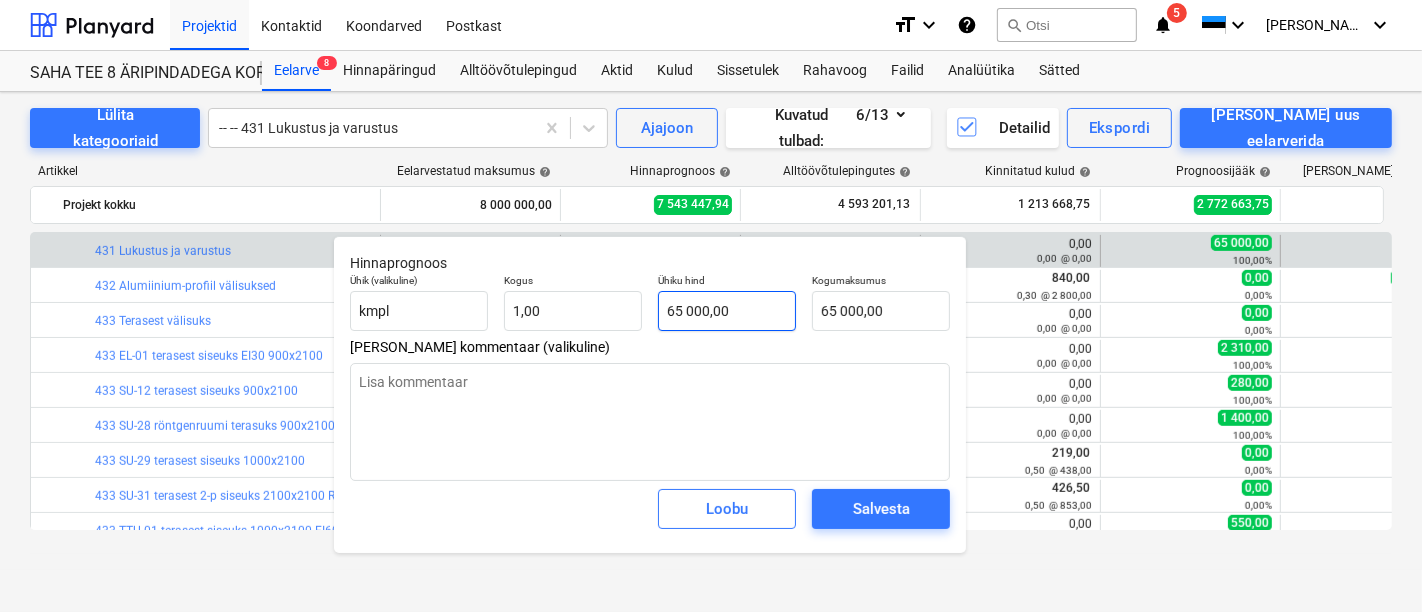 type on "65000" 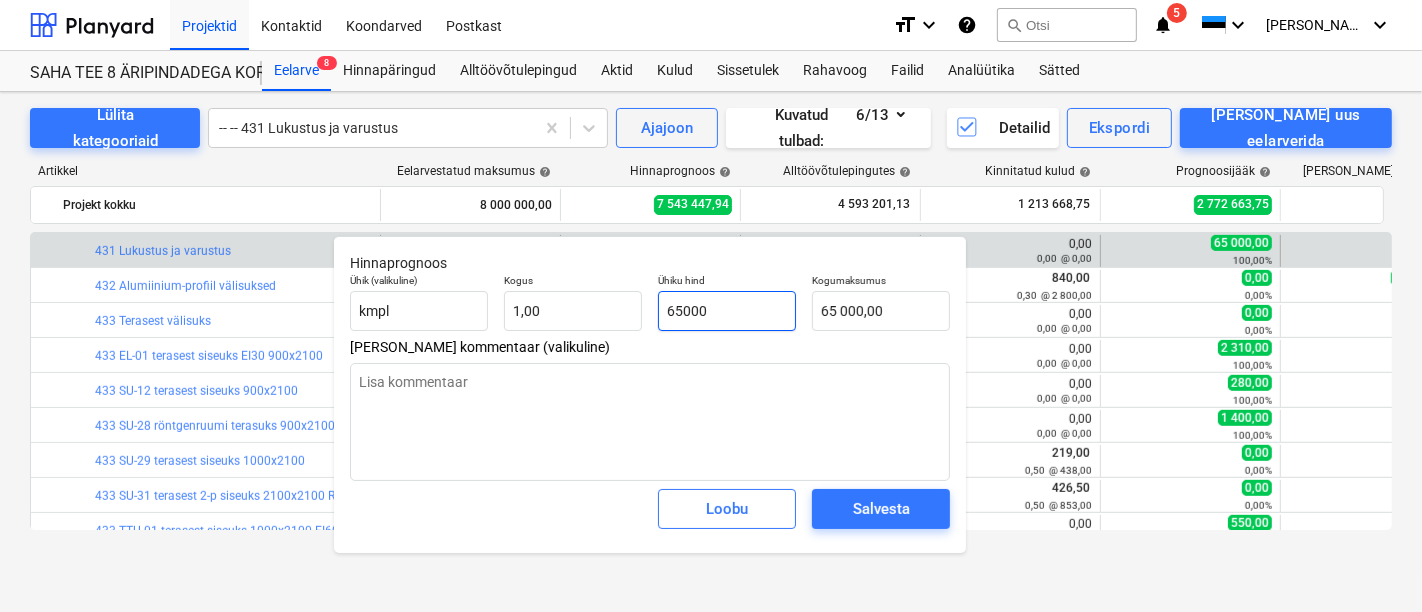 click on "65000" at bounding box center [727, 311] 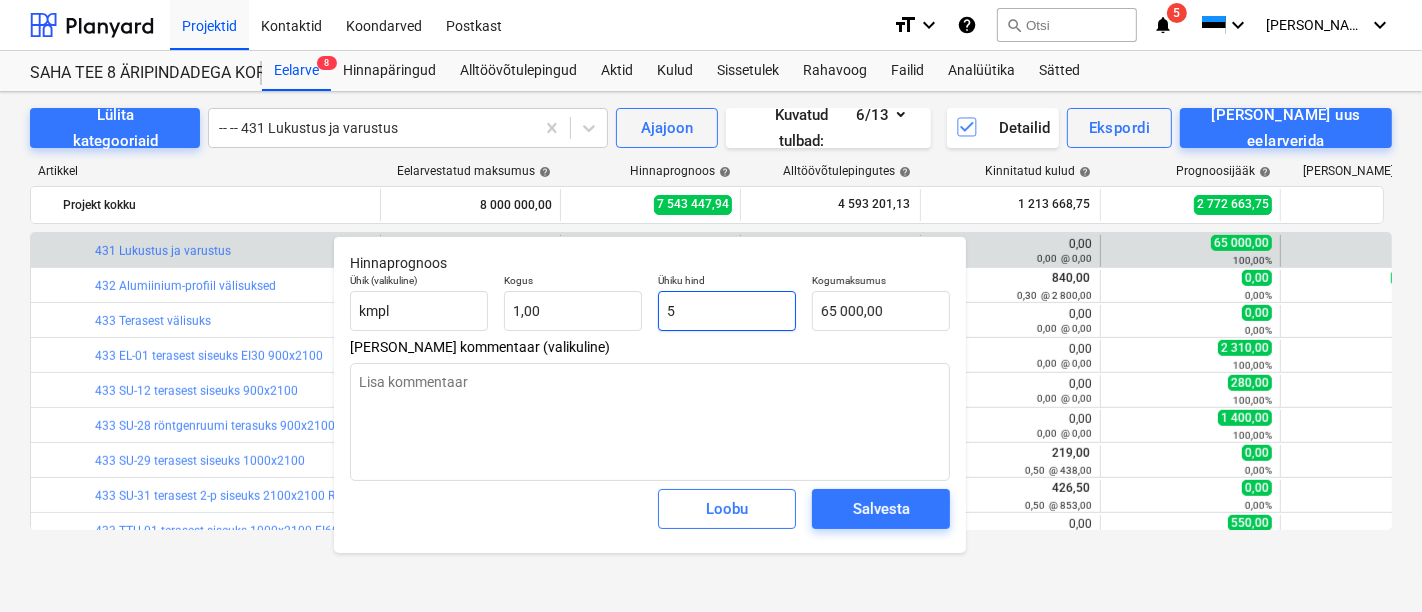 type on "5,00" 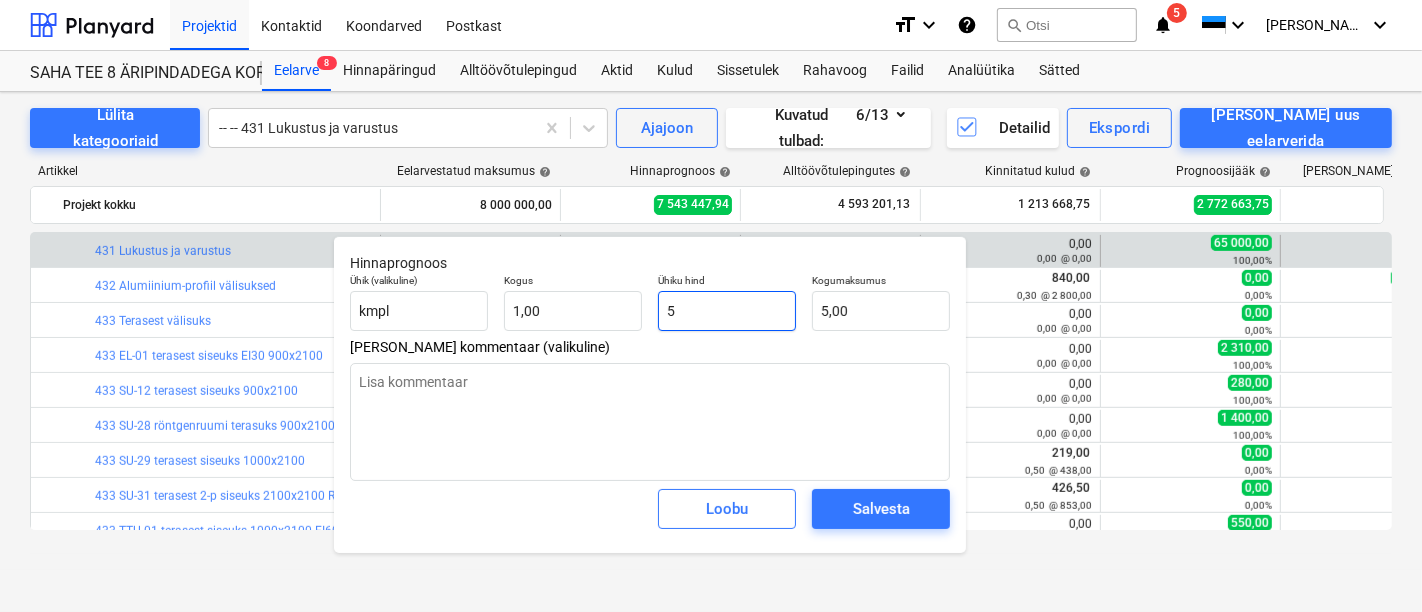 type on "x" 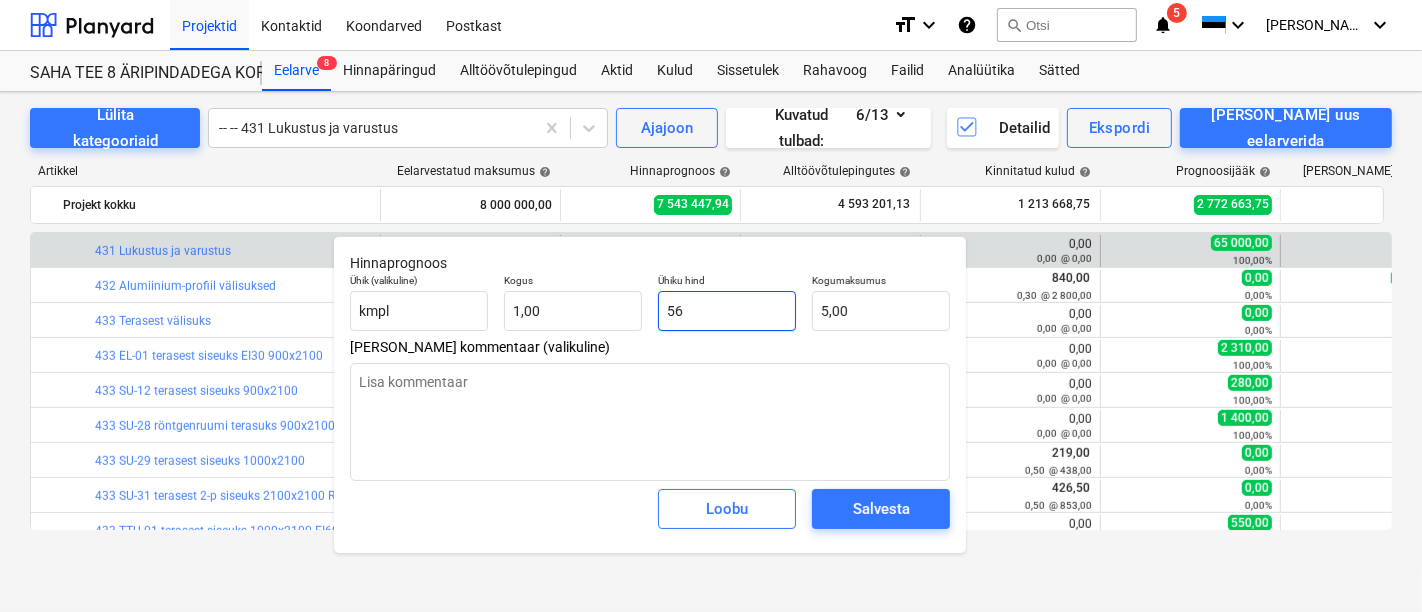 type on "56,00" 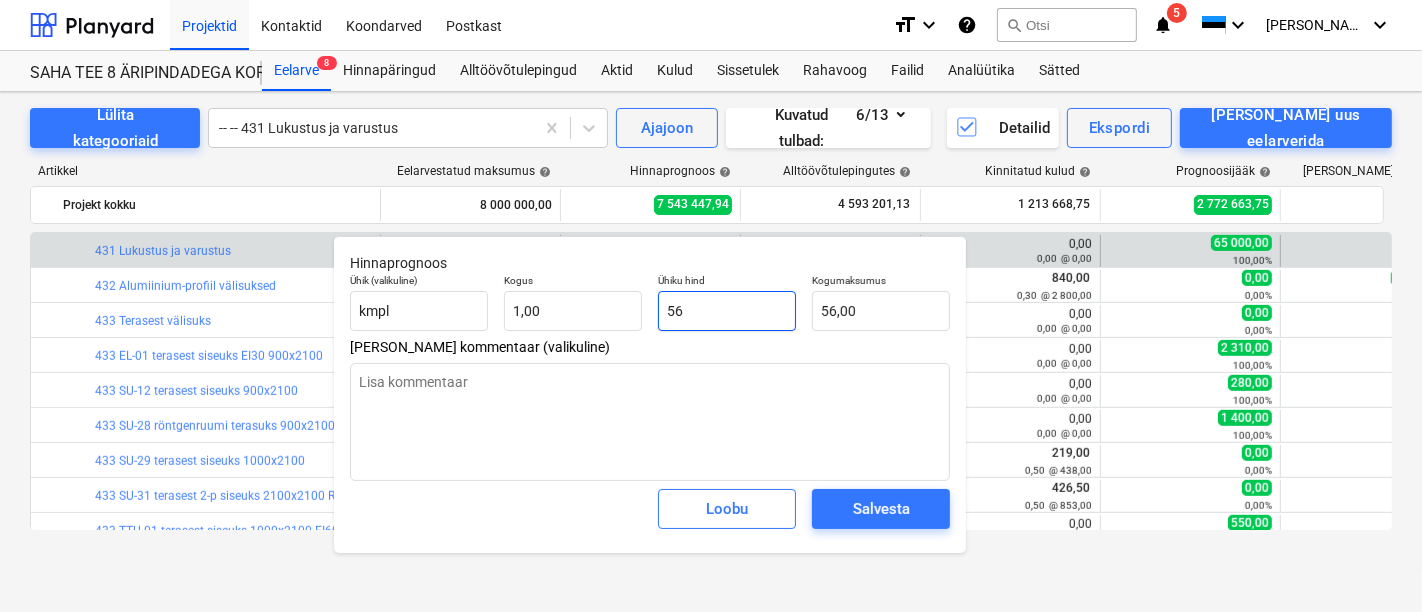 type on "x" 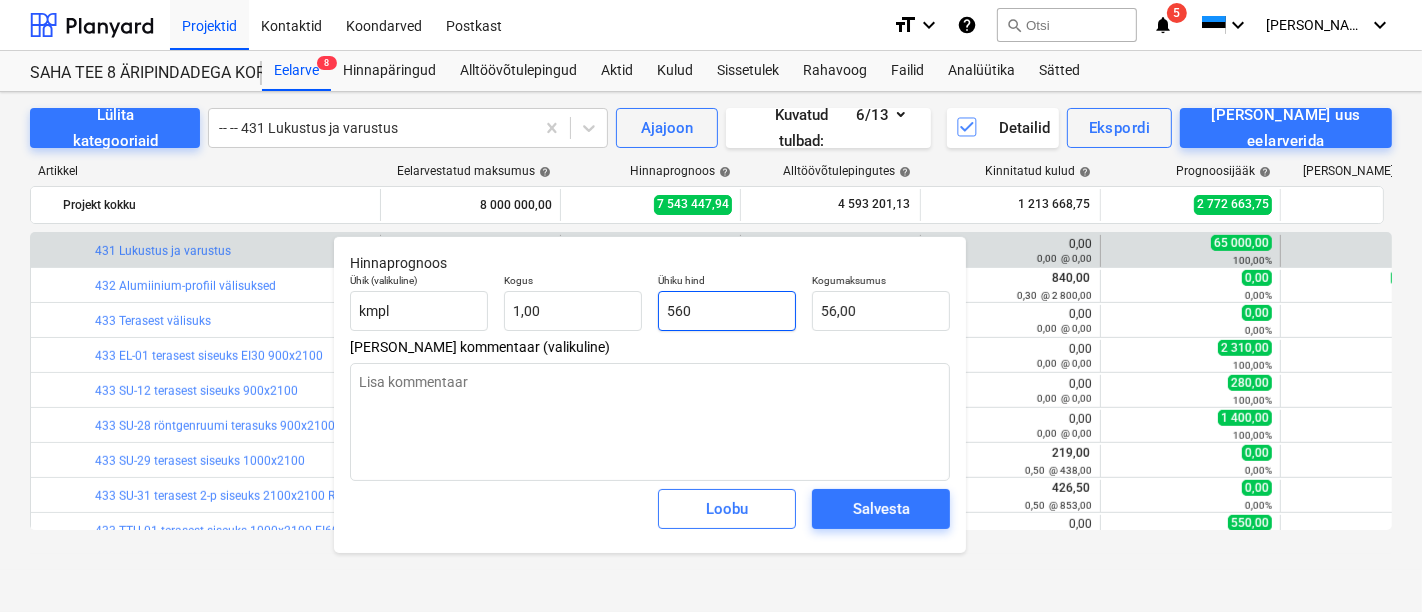 type on "560,00" 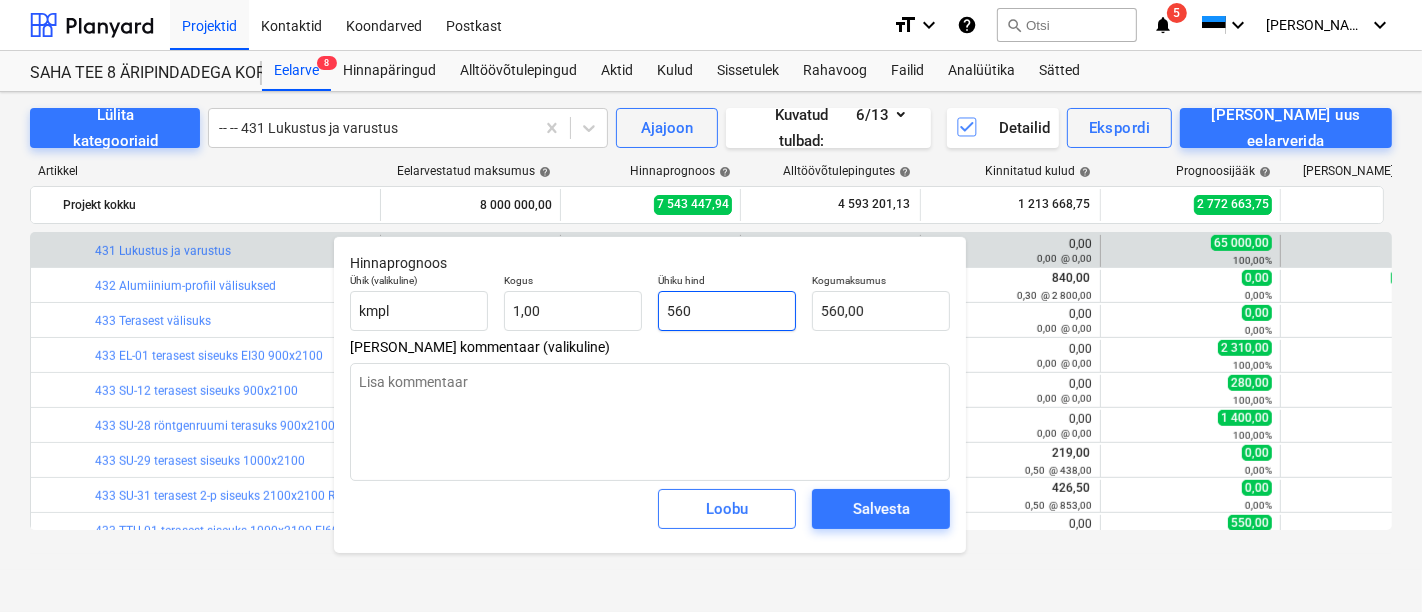 type on "x" 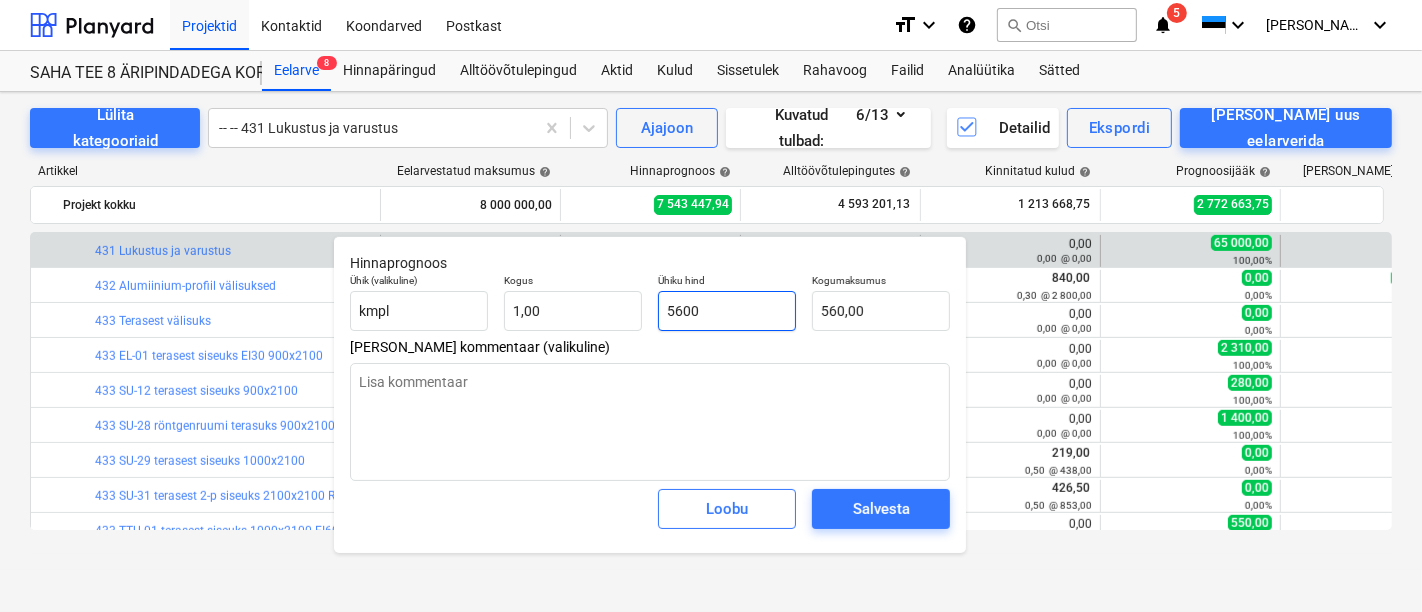 type on "5 600,00" 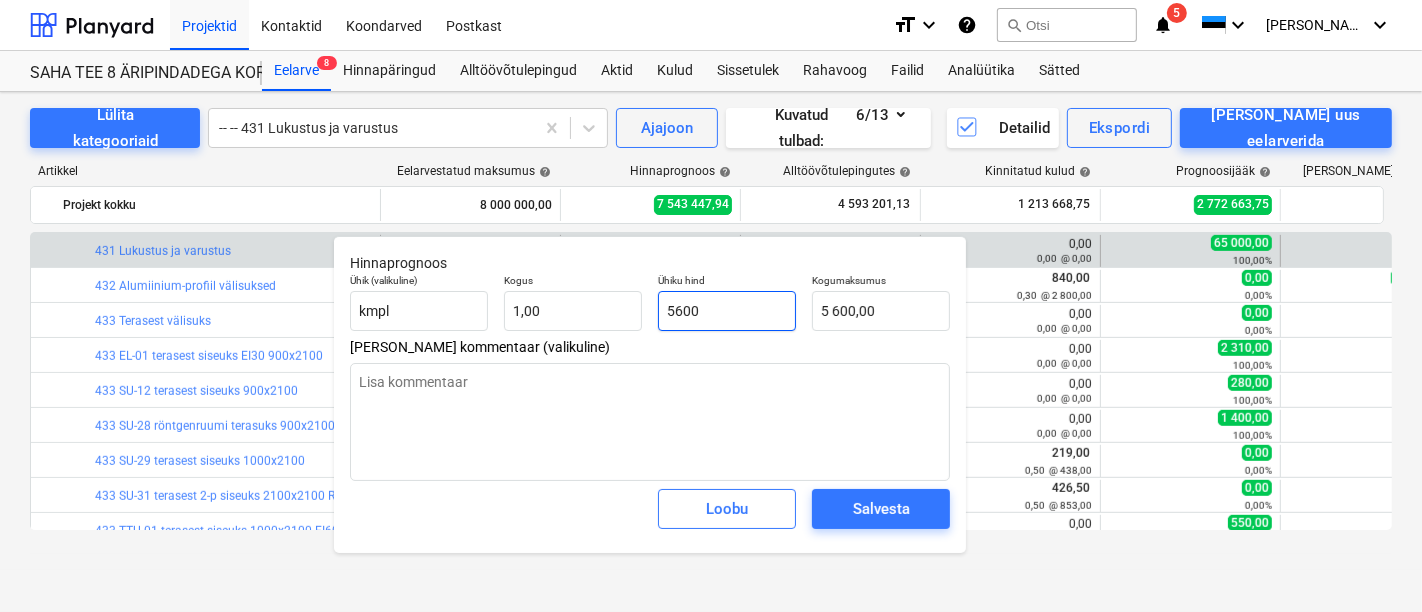 type on "x" 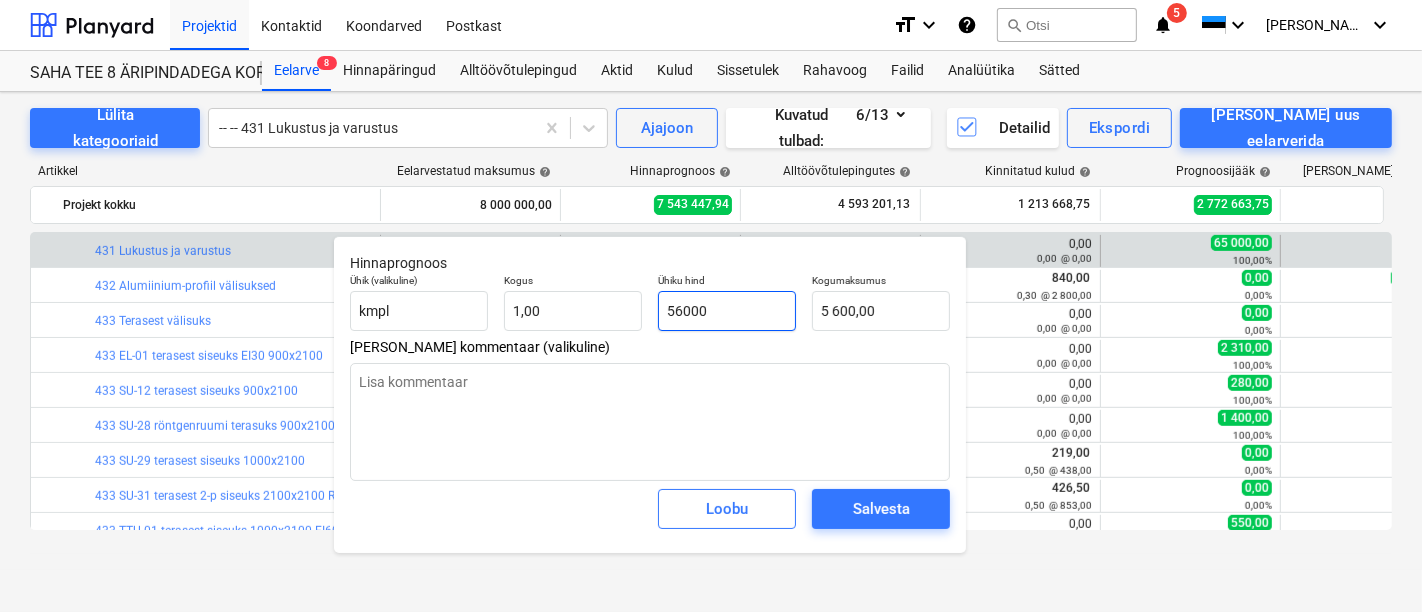 type on "56 000,00" 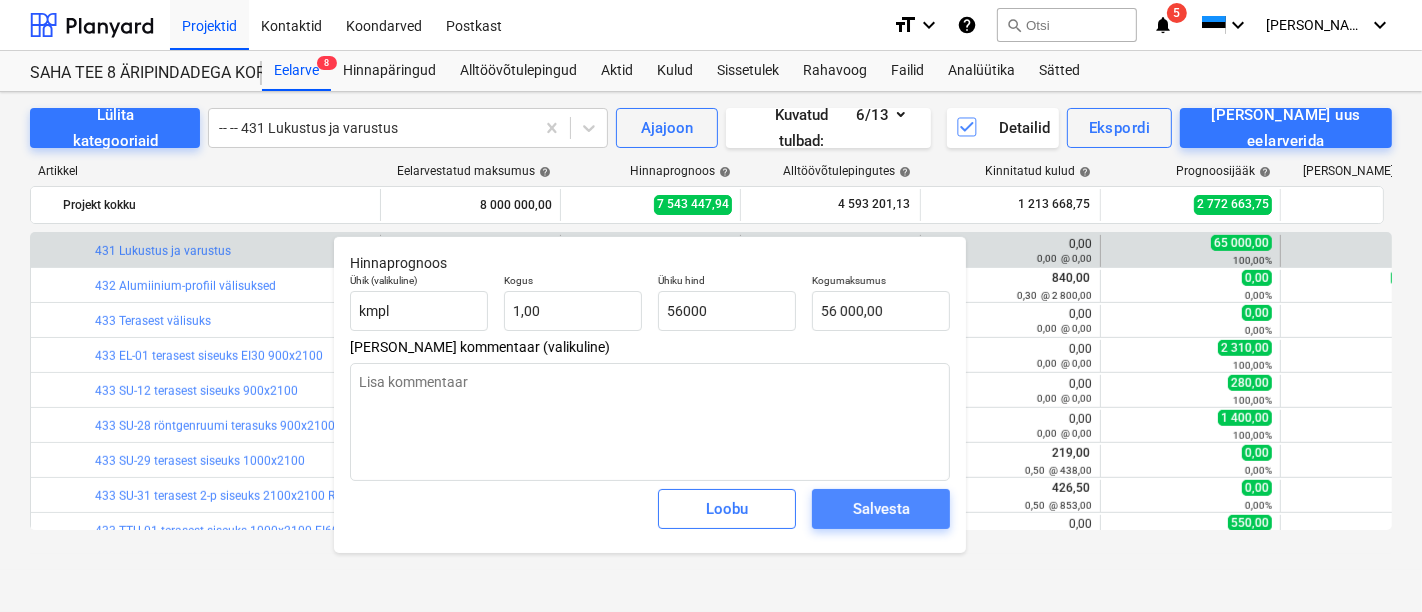 click on "Salvesta" at bounding box center [881, 509] 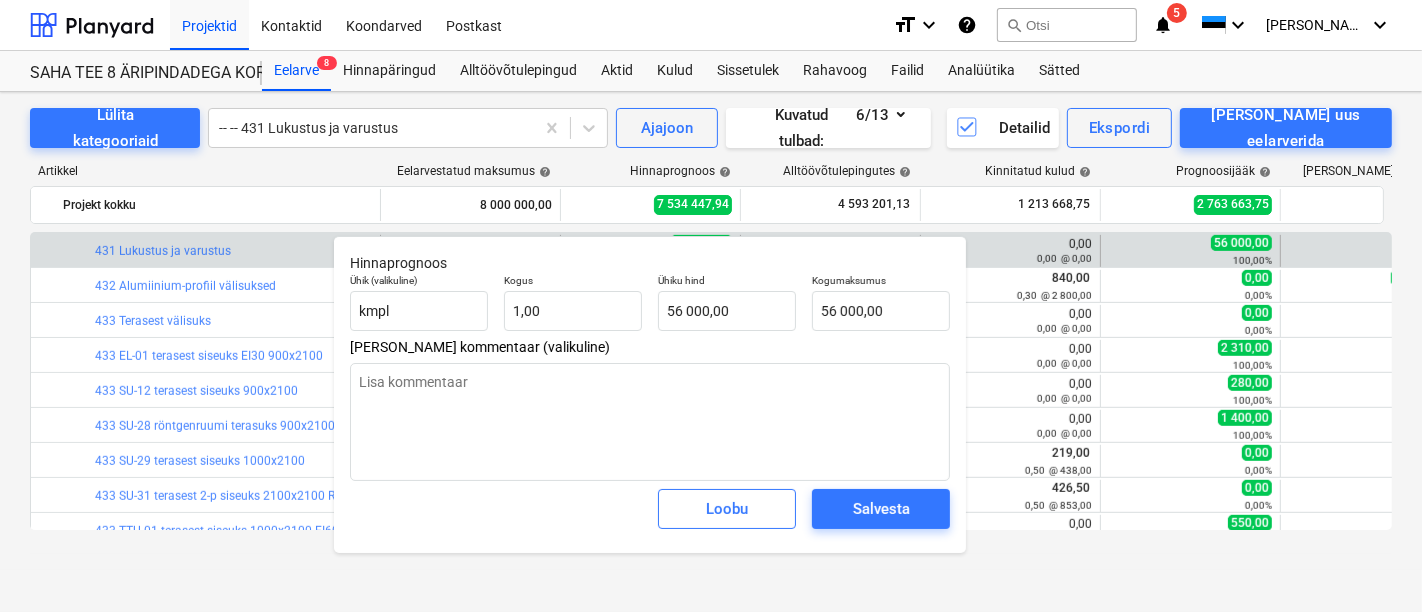 type on "x" 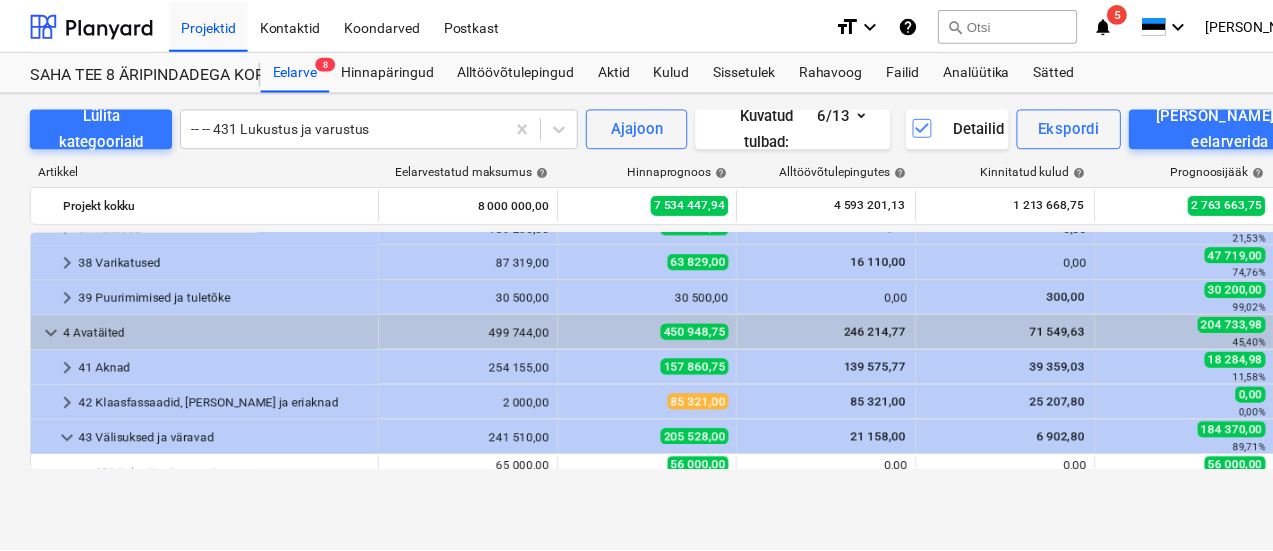 scroll, scrollTop: 863, scrollLeft: 0, axis: vertical 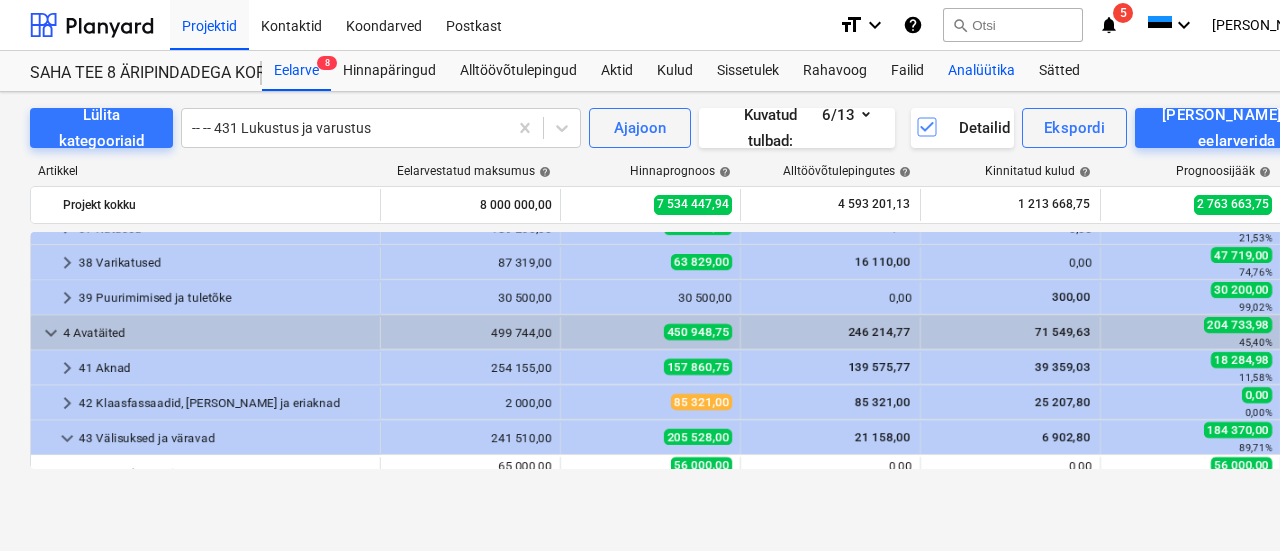 click on "Analüütika" at bounding box center [981, 71] 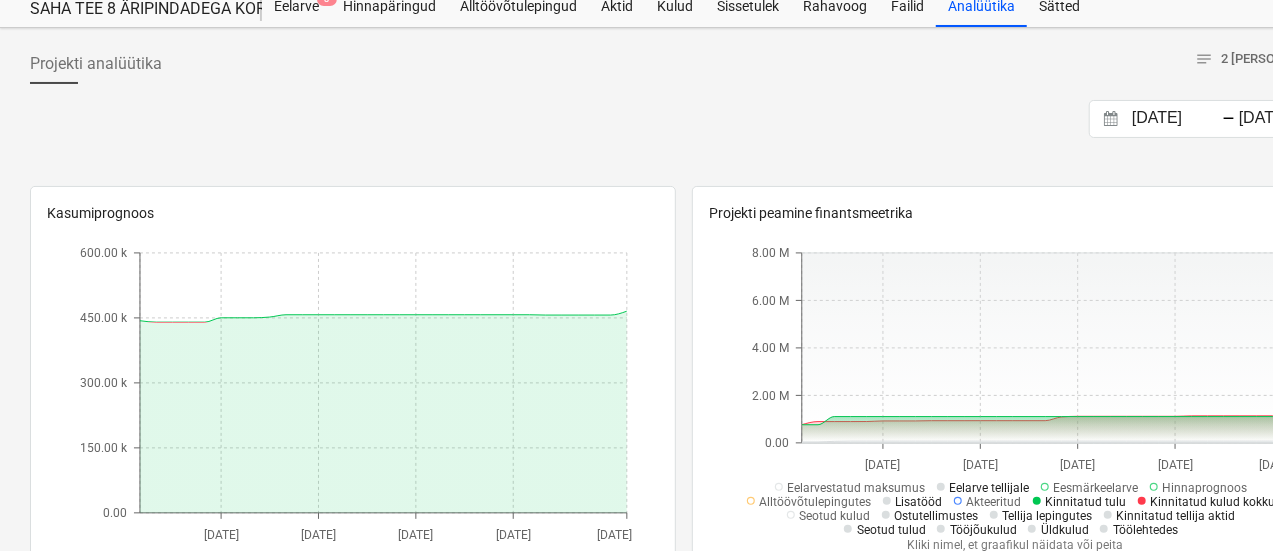 scroll, scrollTop: 100, scrollLeft: 0, axis: vertical 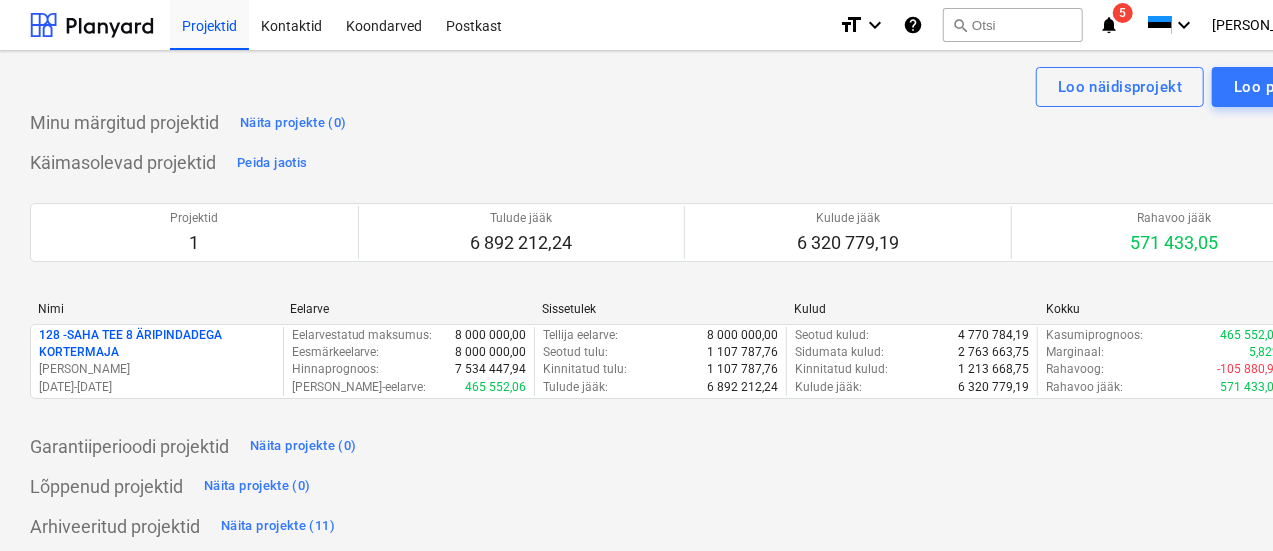 click on "5" at bounding box center [1123, 13] 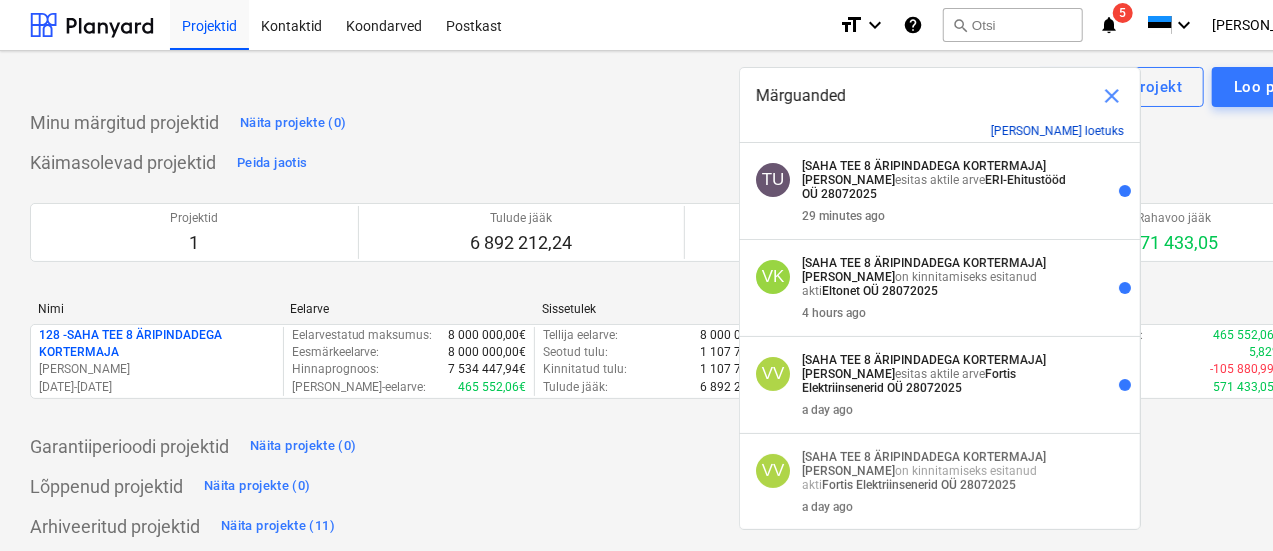 click on "Märgi kõik loetuks" at bounding box center [1057, 131] 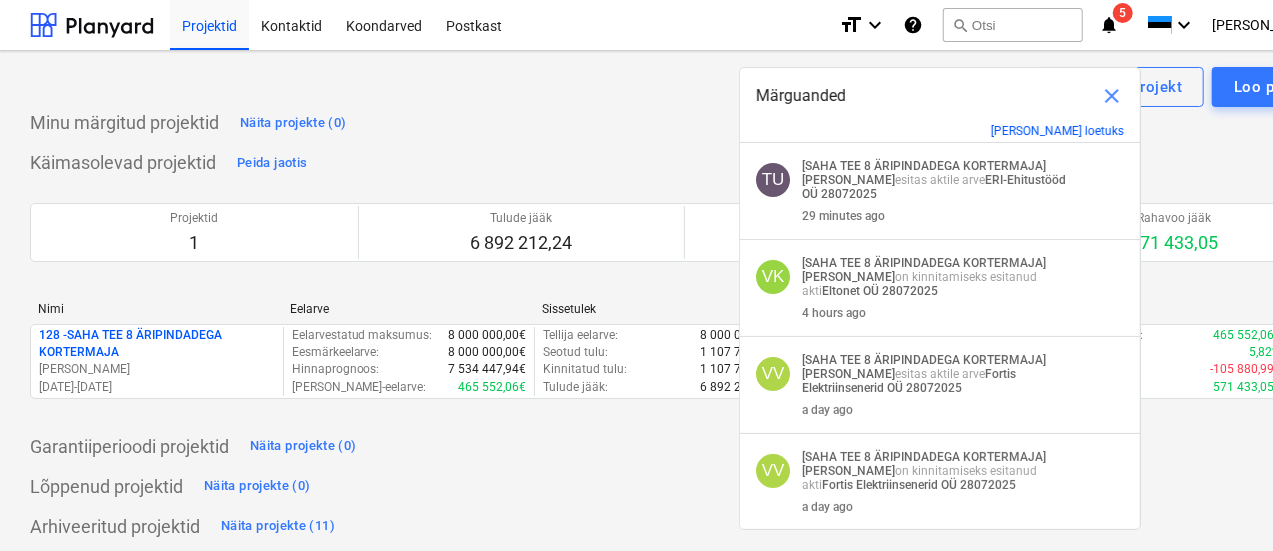 click on "close" at bounding box center (1112, 96) 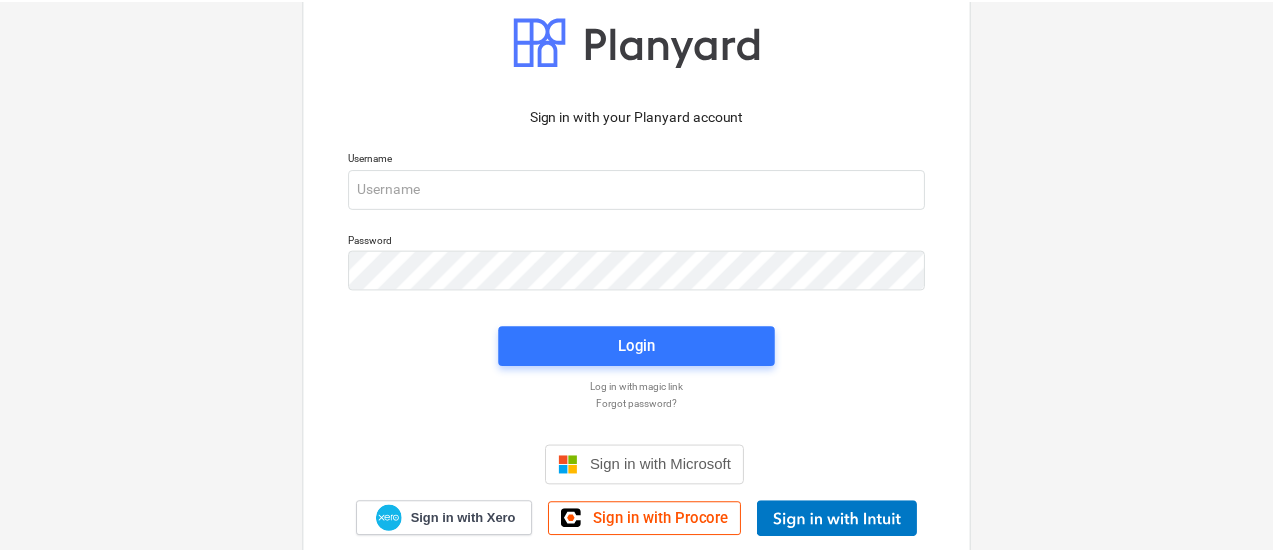 scroll, scrollTop: 0, scrollLeft: 0, axis: both 